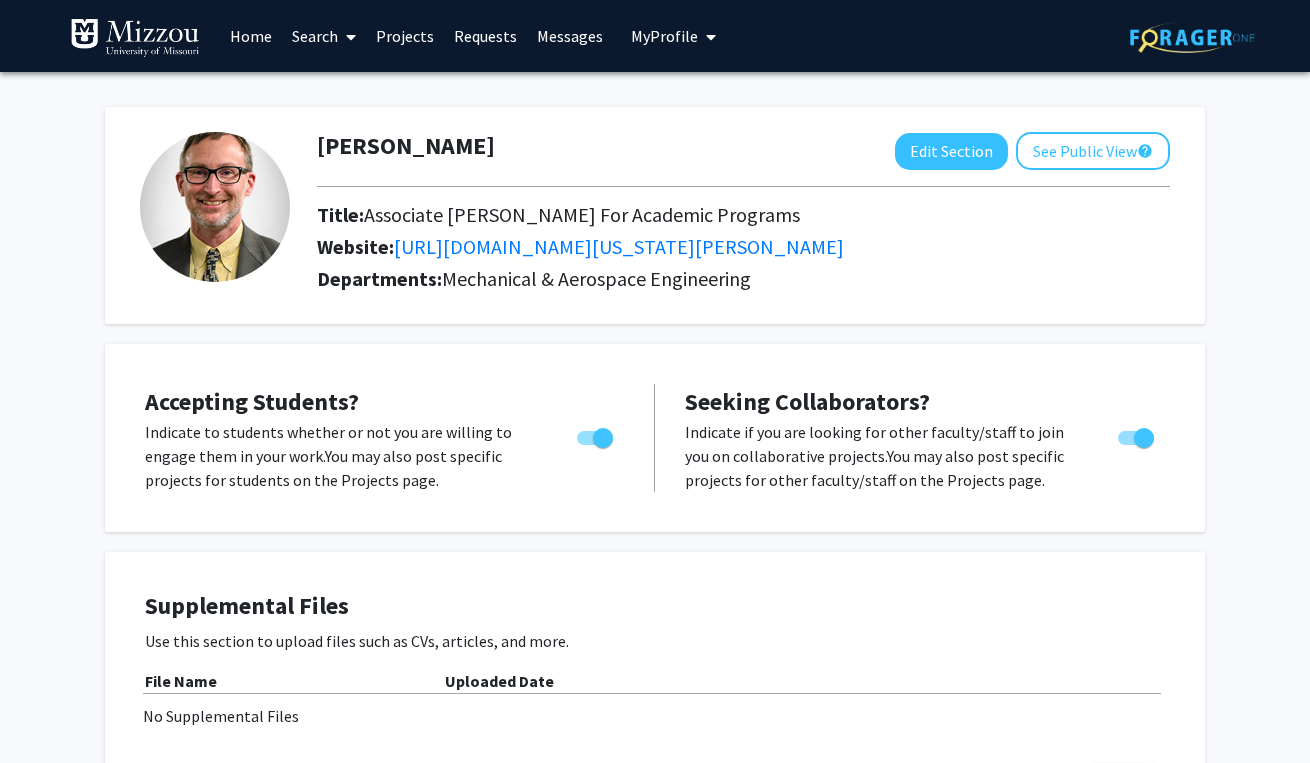 scroll, scrollTop: 0, scrollLeft: 0, axis: both 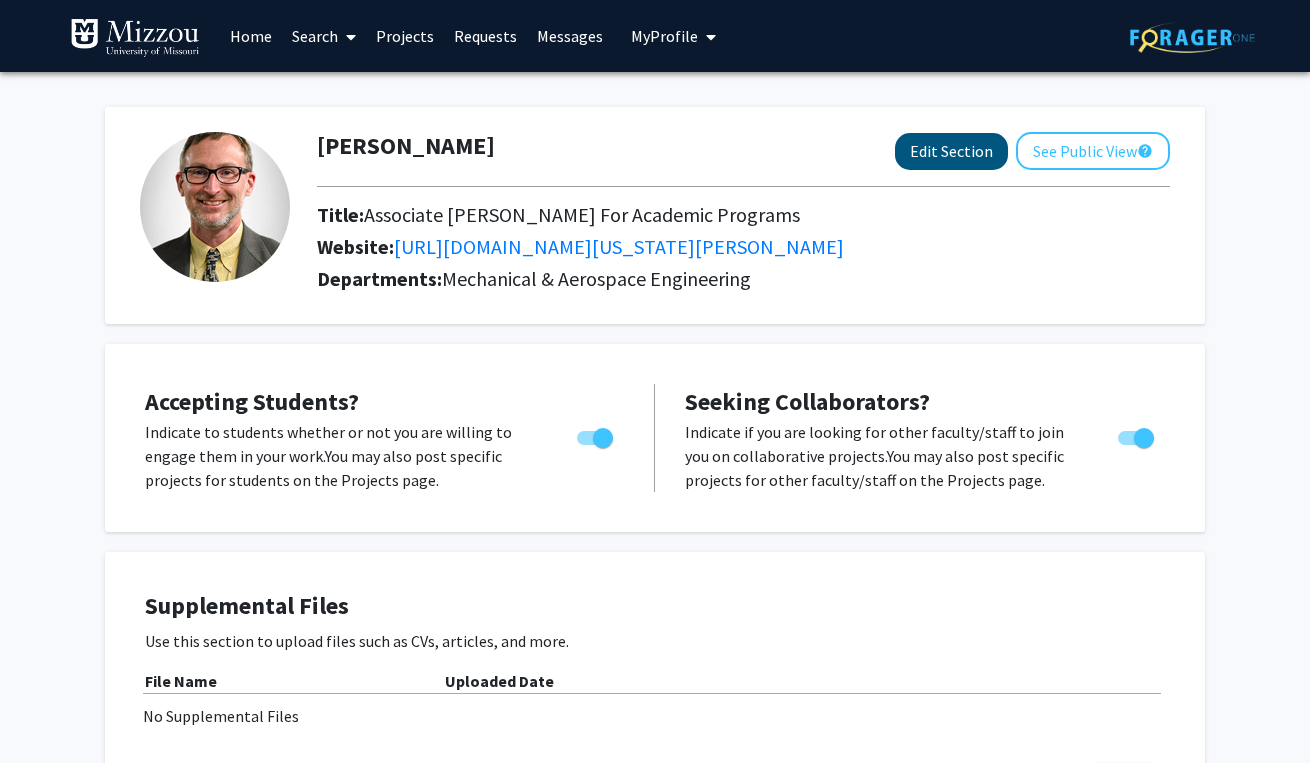 click on "Edit Section" 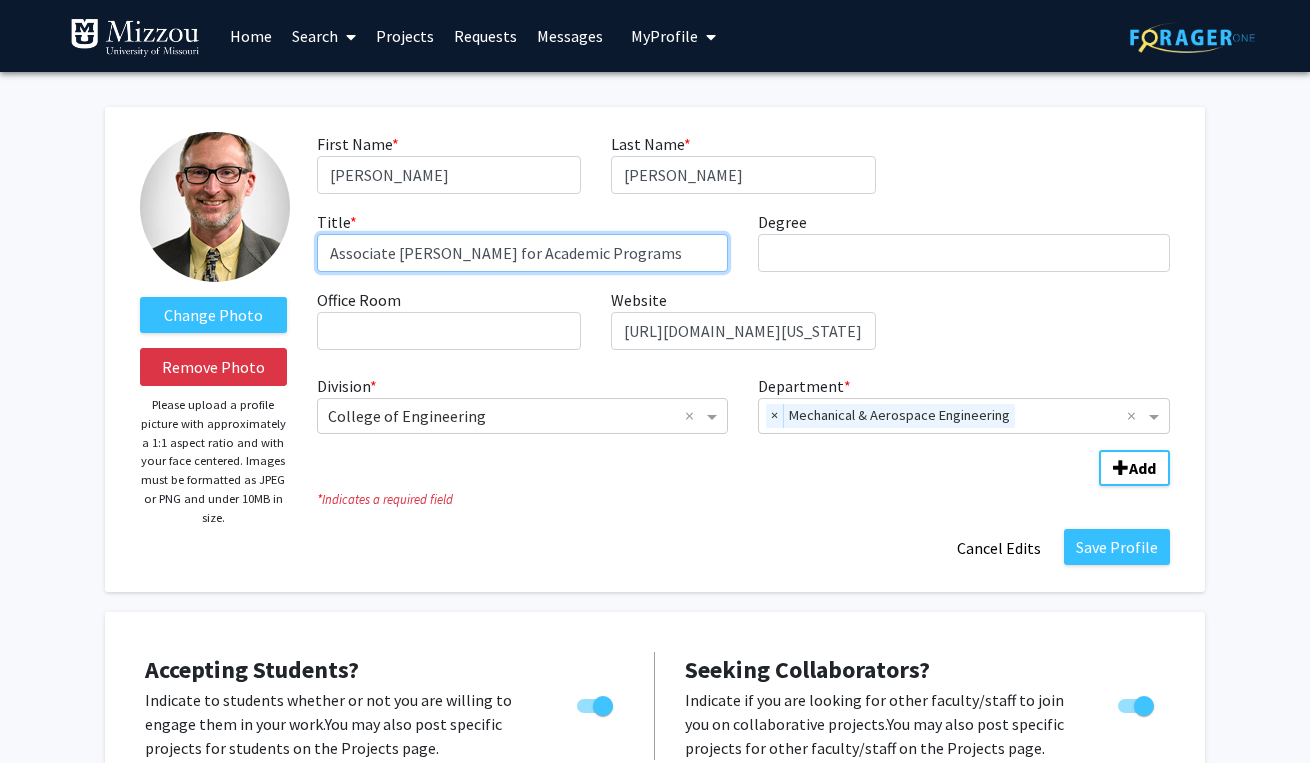 drag, startPoint x: 456, startPoint y: 258, endPoint x: 632, endPoint y: 261, distance: 176.02557 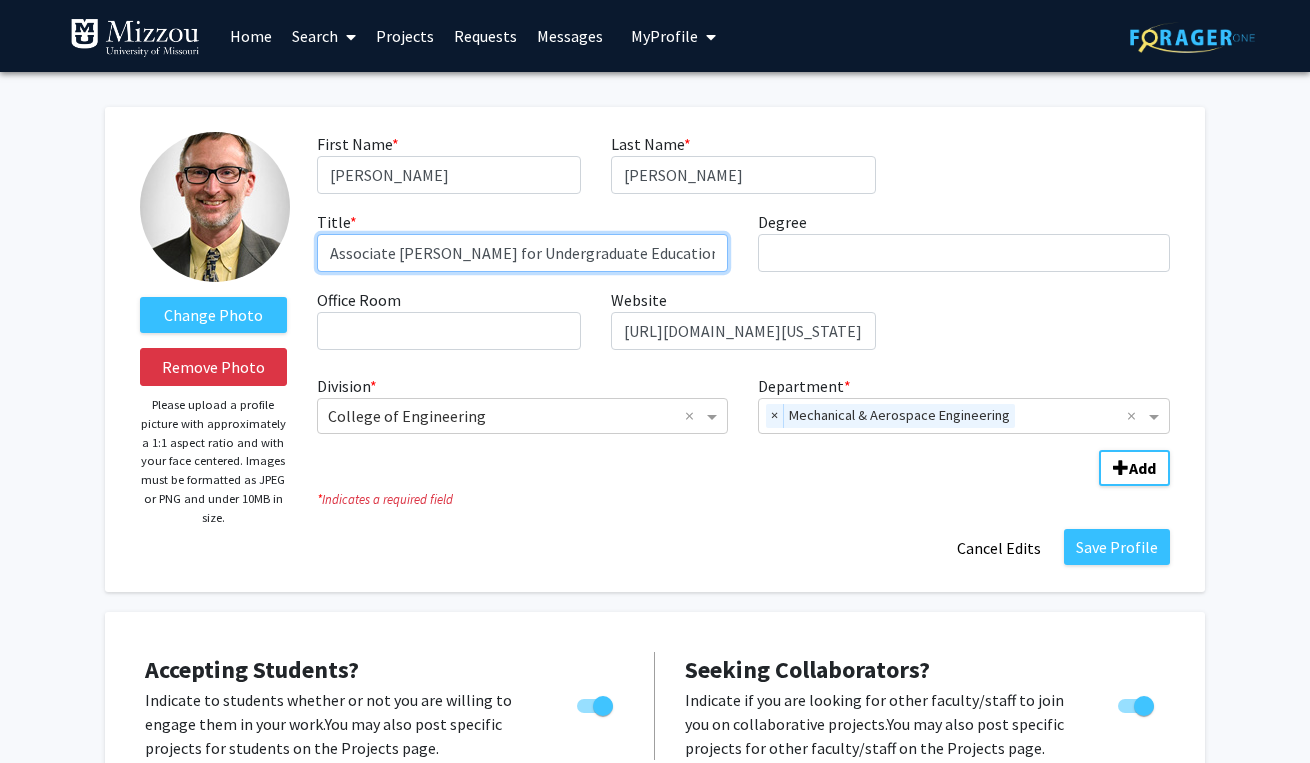 type on "Associate Dean for Undergraduate Education and Student Success" 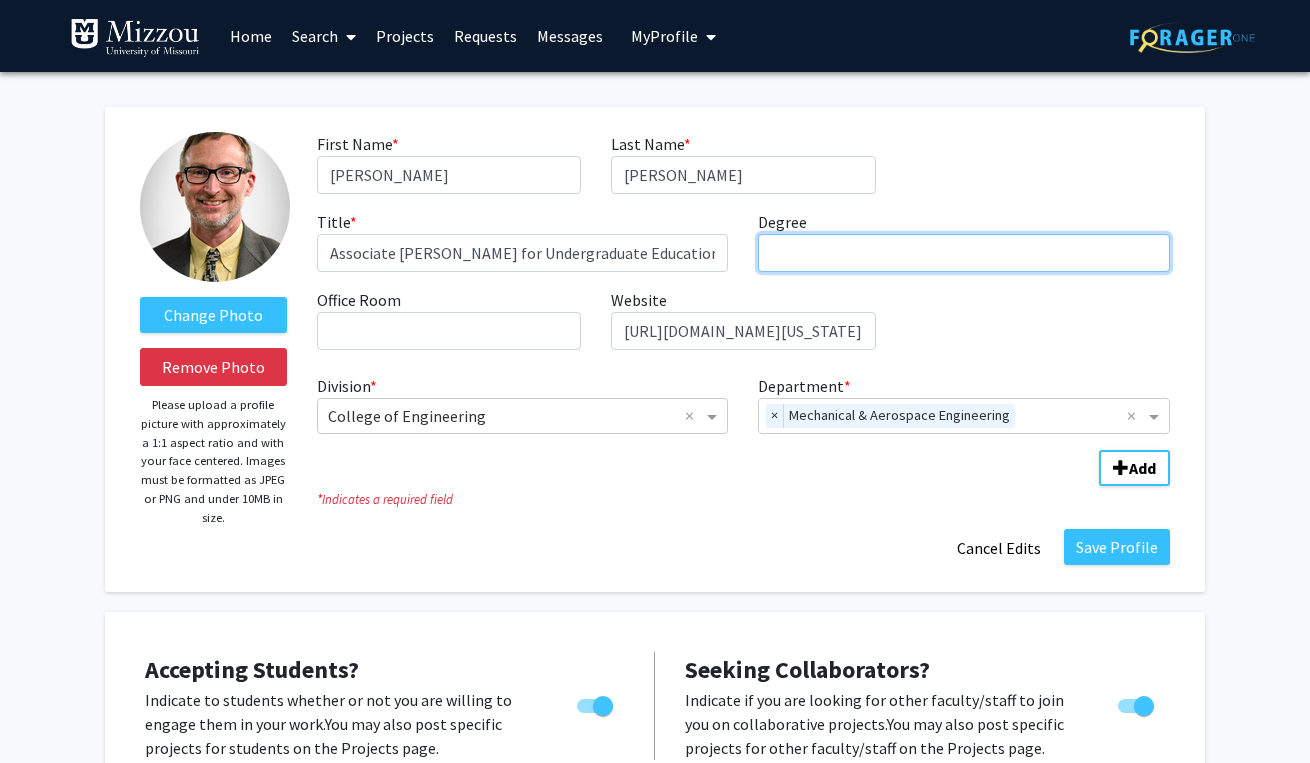 drag, startPoint x: 632, startPoint y: 261, endPoint x: 801, endPoint y: 254, distance: 169.14491 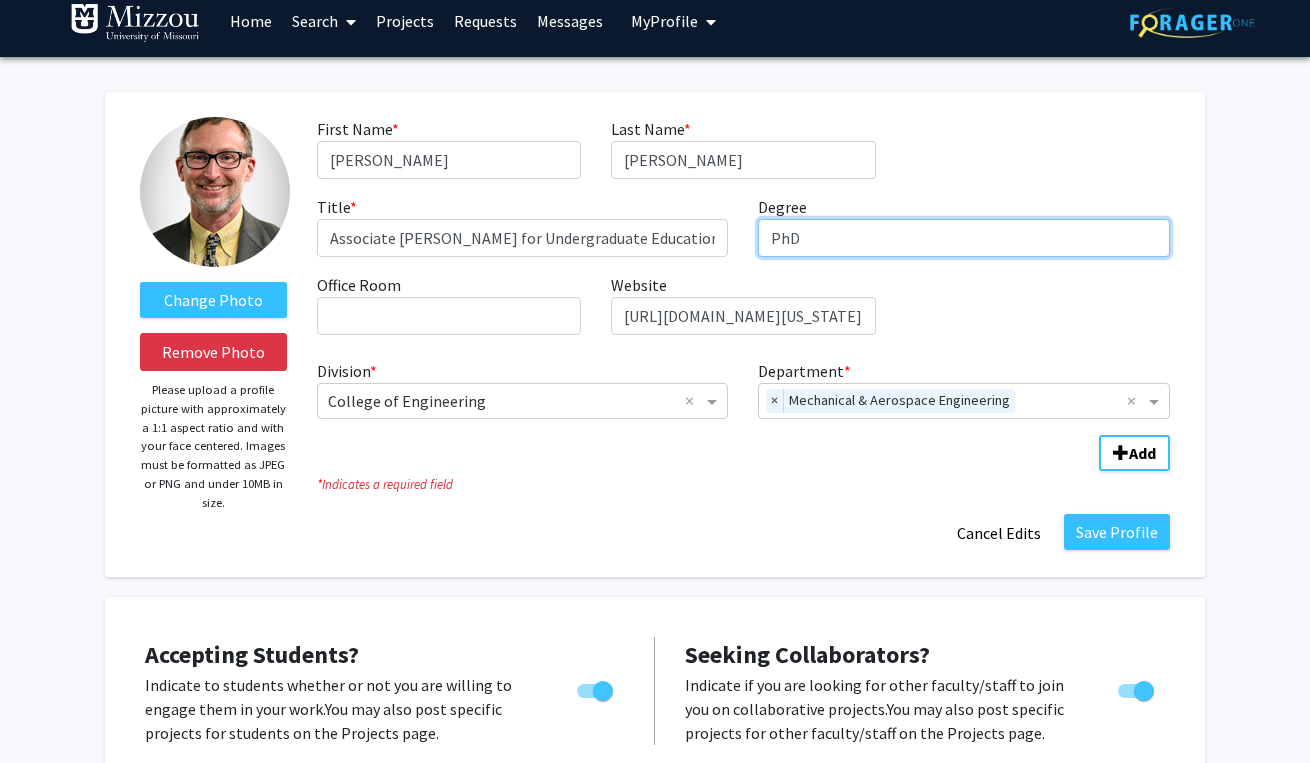 scroll, scrollTop: 16, scrollLeft: 0, axis: vertical 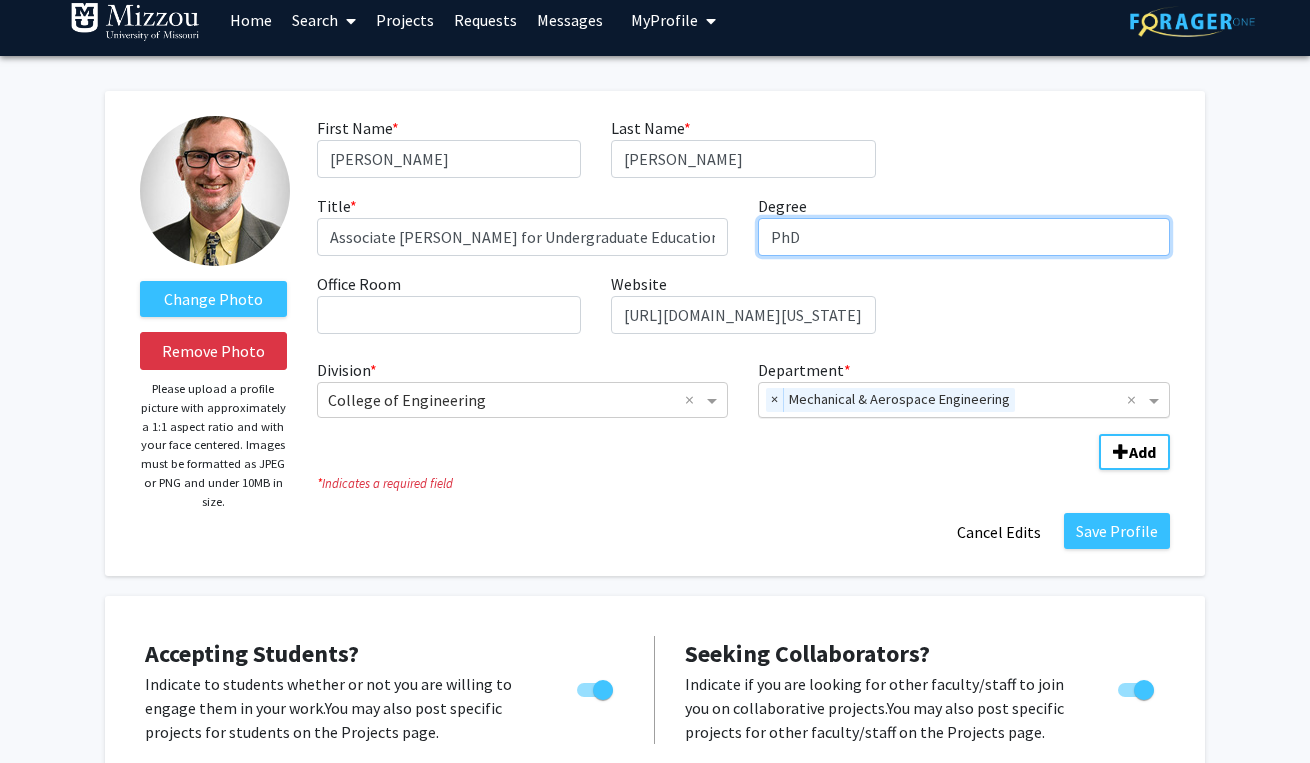 type on "PhD" 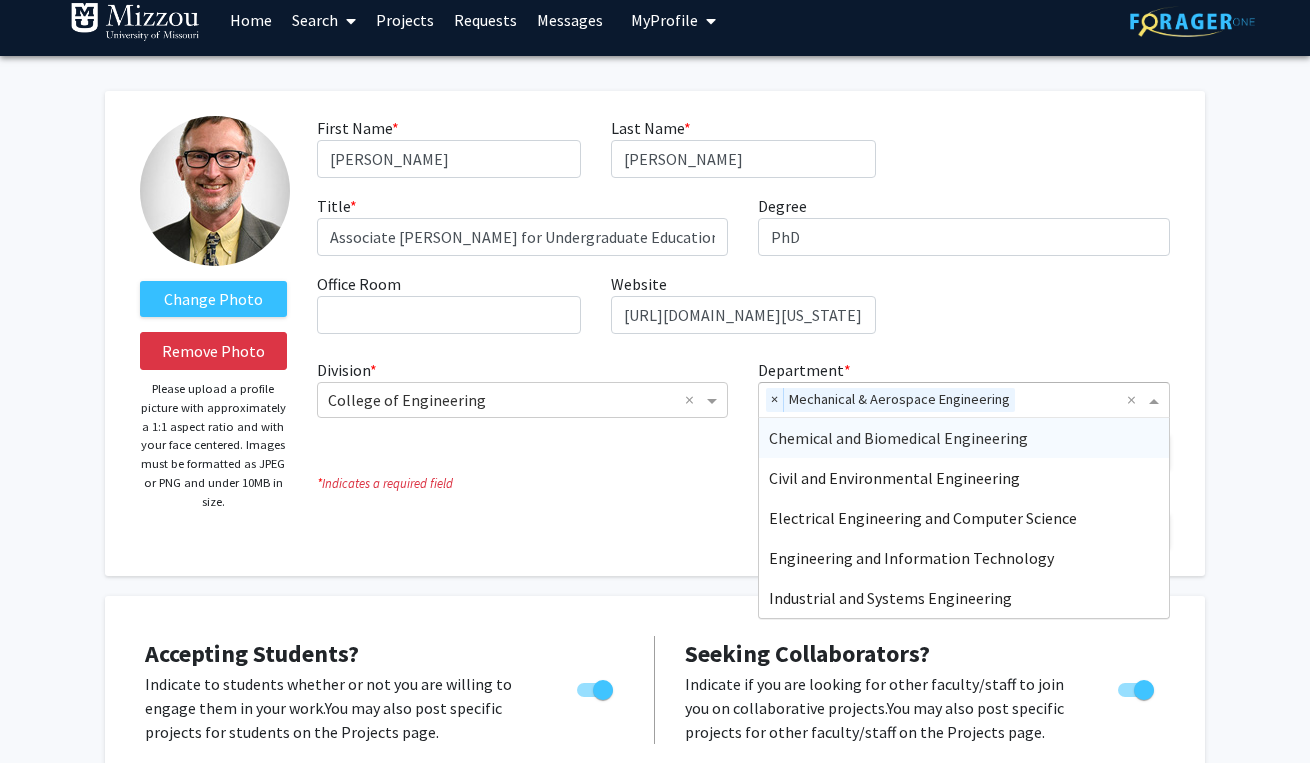 click 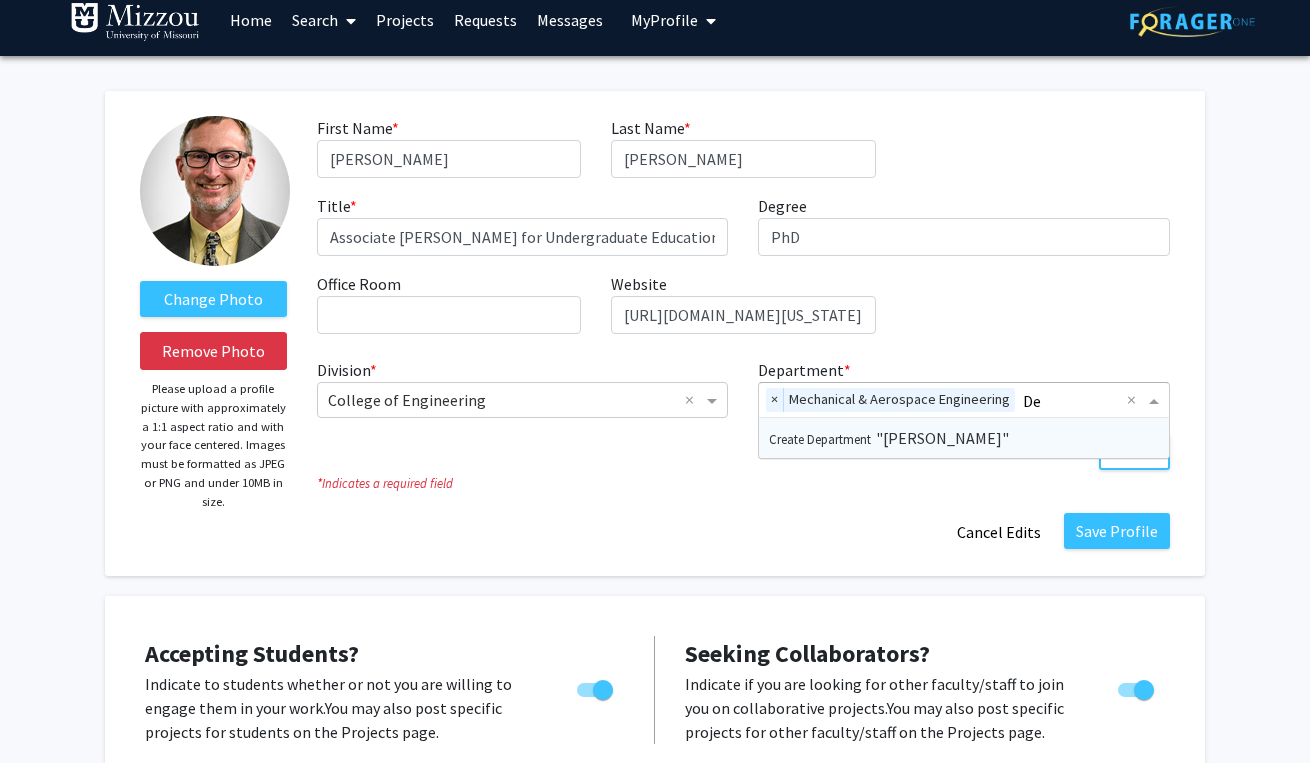 type on "D" 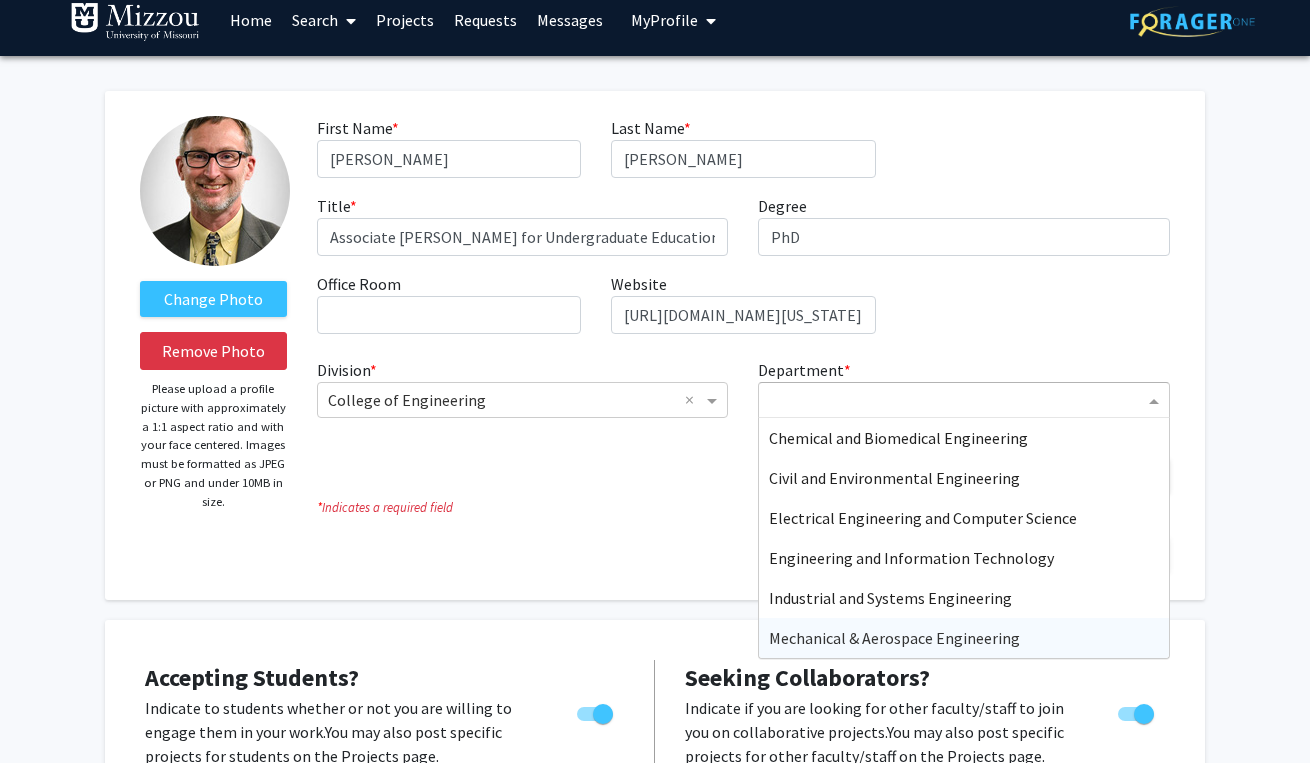 click on "Mechanical & Aerospace Engineering" at bounding box center [894, 638] 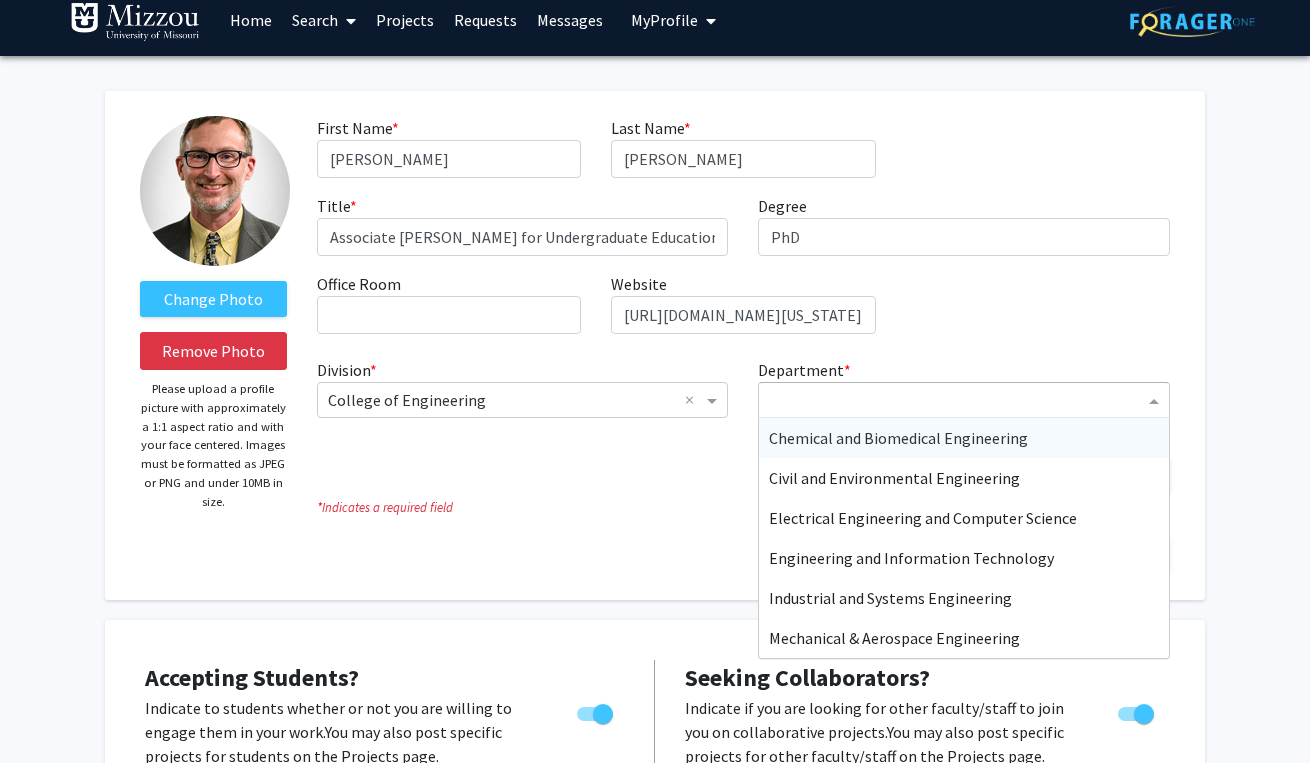 click 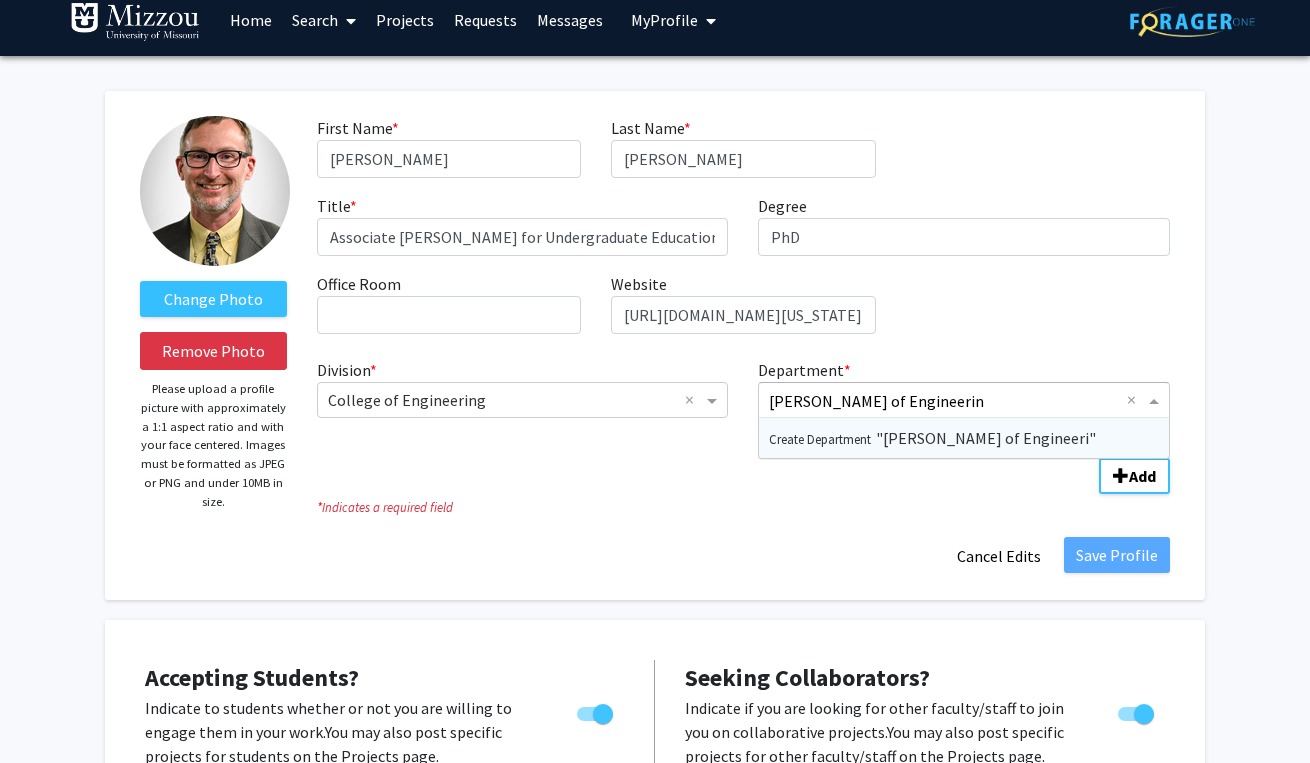 type on "Dean of Engineering" 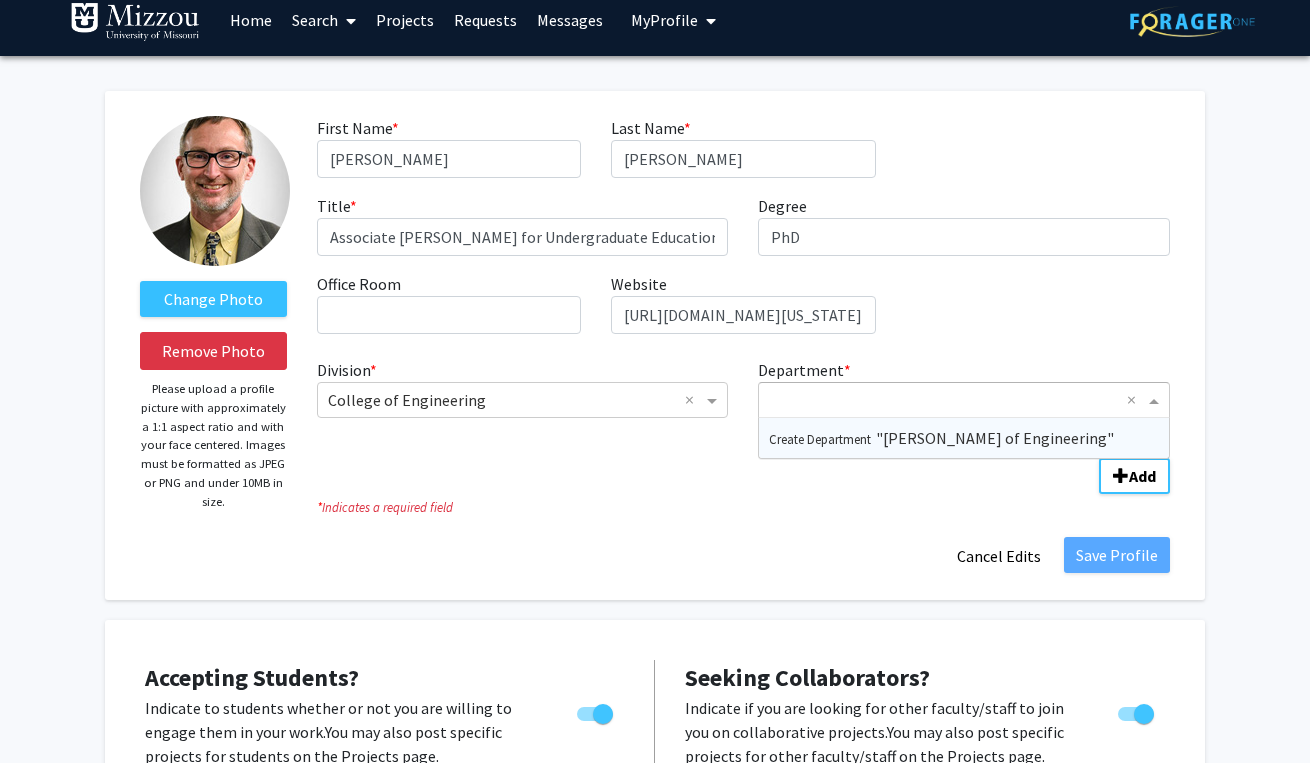 click on "*  Indicates a required field" 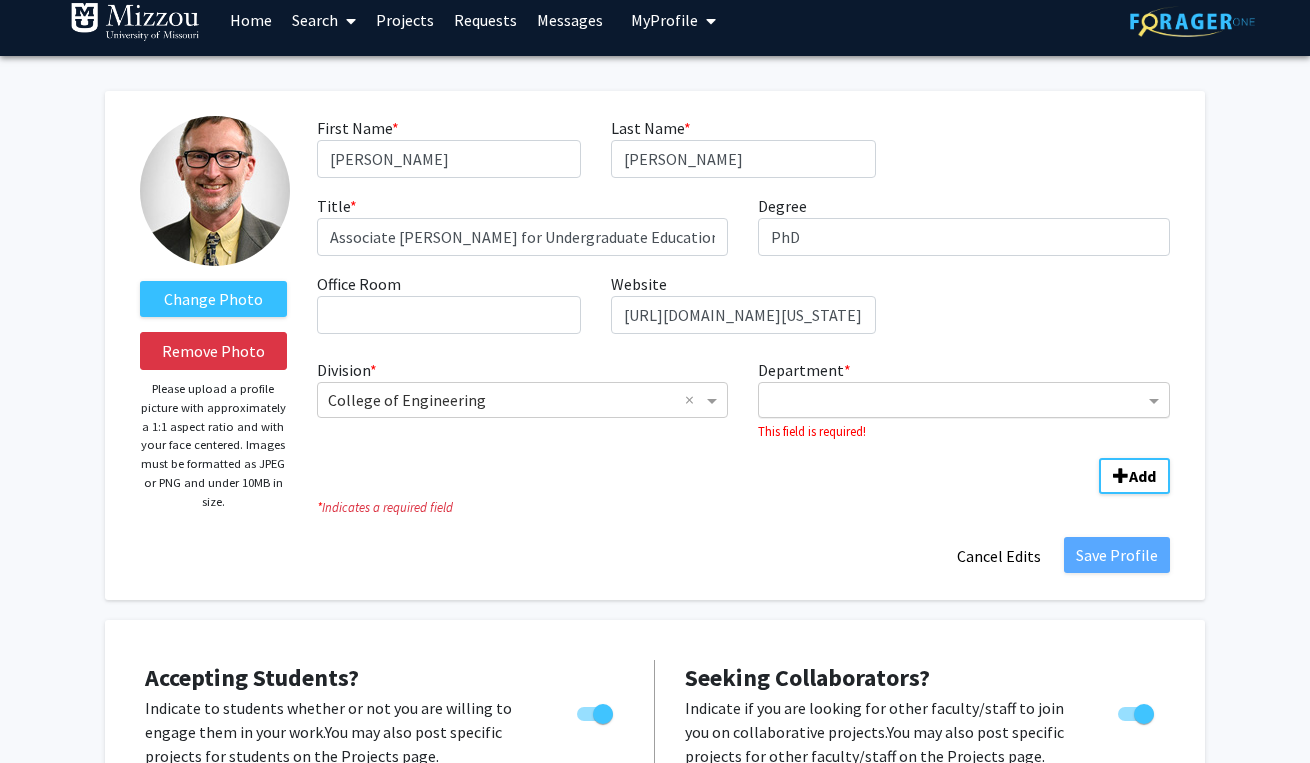 click 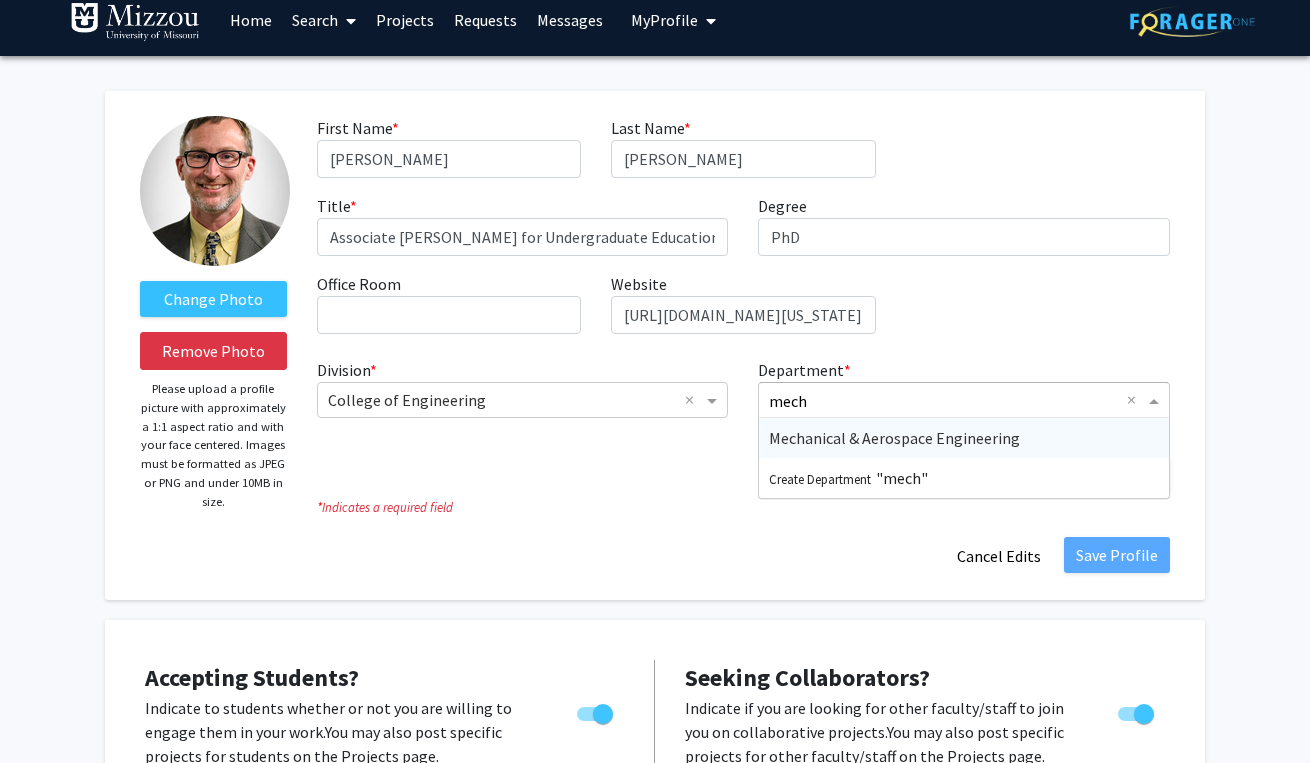 type on "mecha" 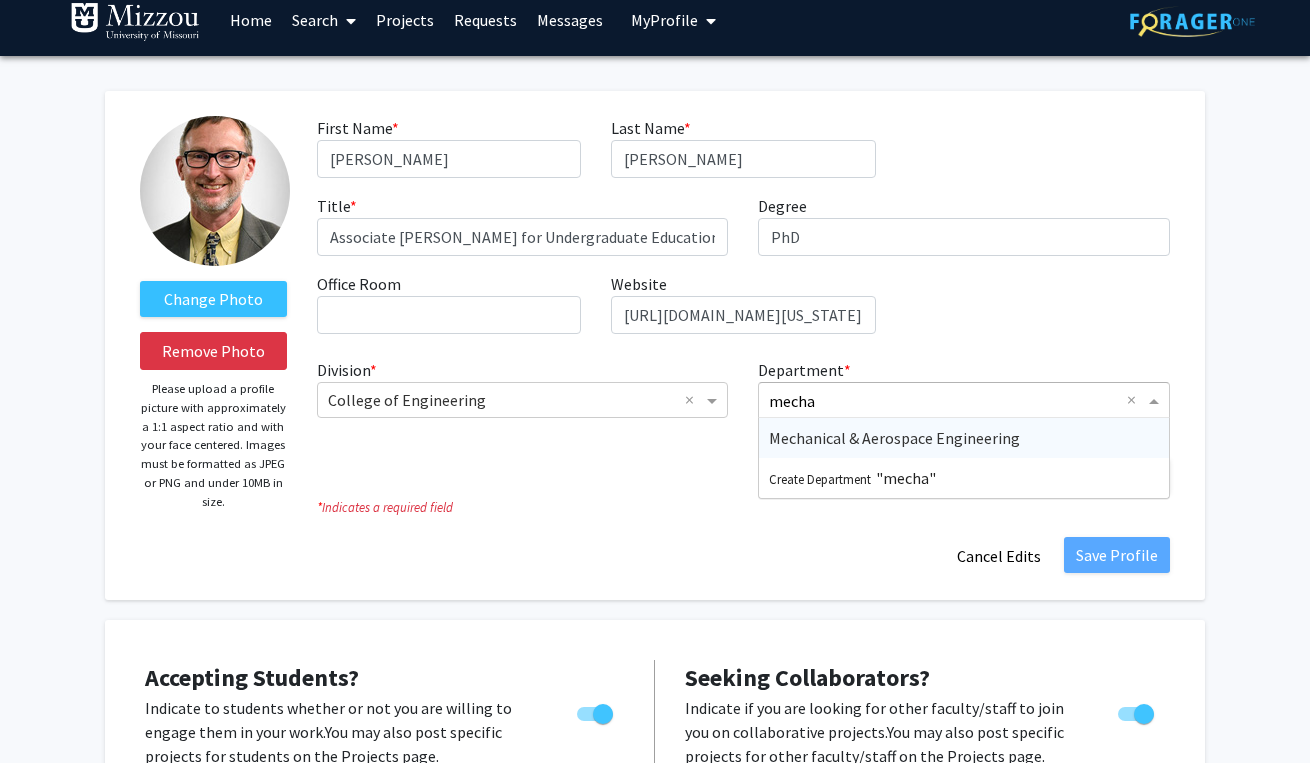 click on "Mechanical & Aerospace Engineering" at bounding box center (894, 438) 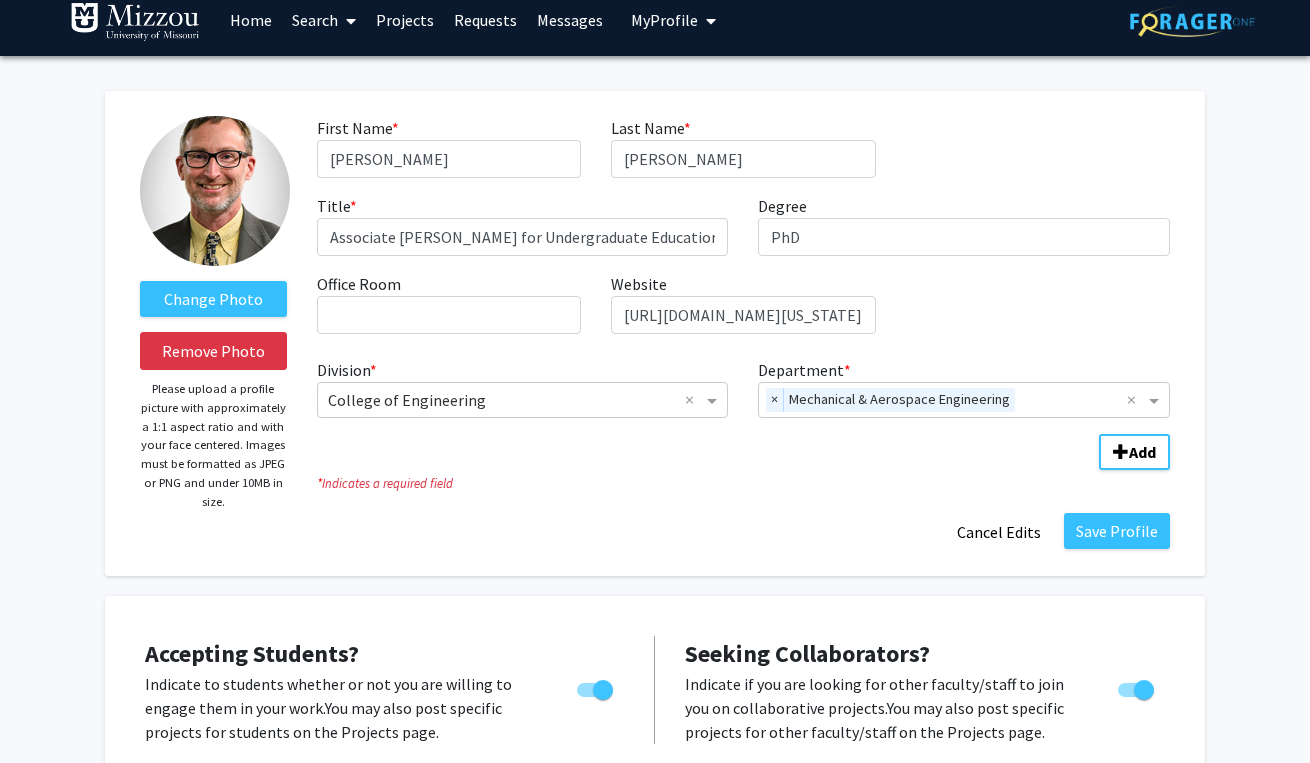 click on "*  Indicates a required field" 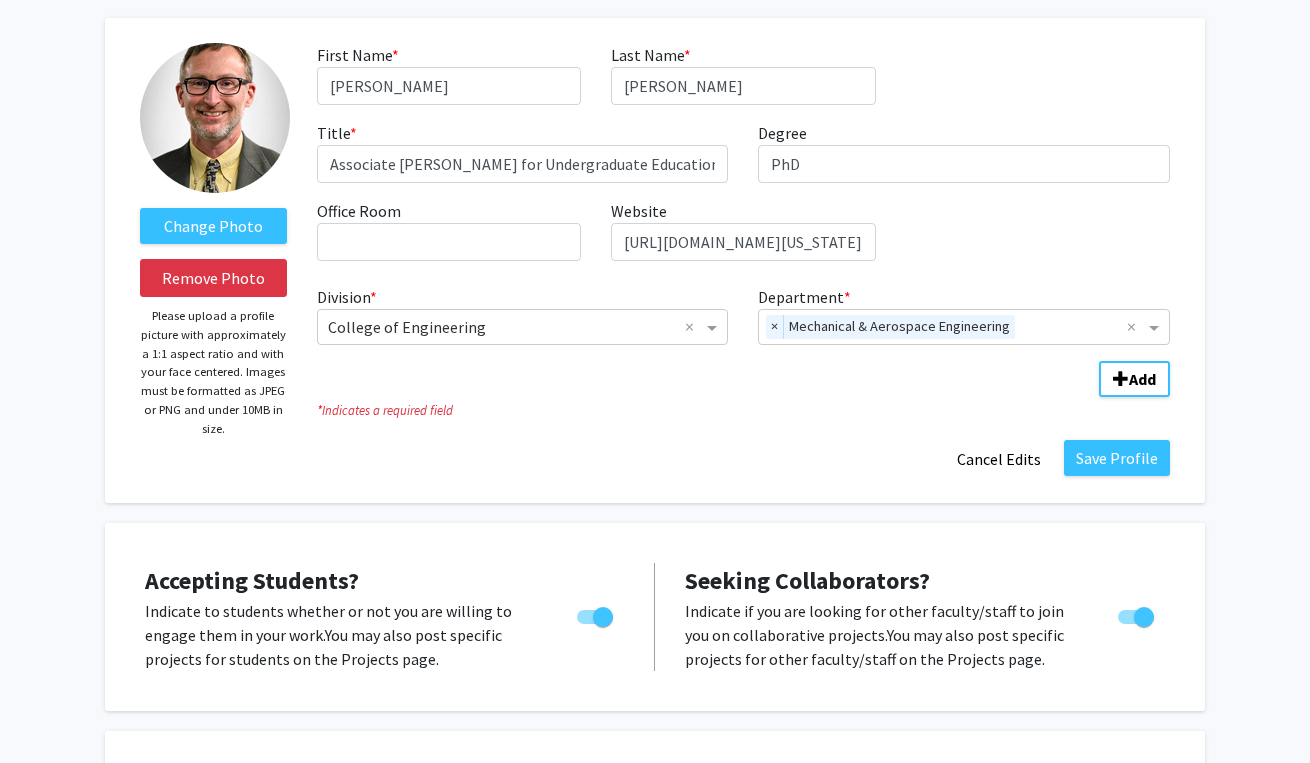 scroll, scrollTop: 87, scrollLeft: 0, axis: vertical 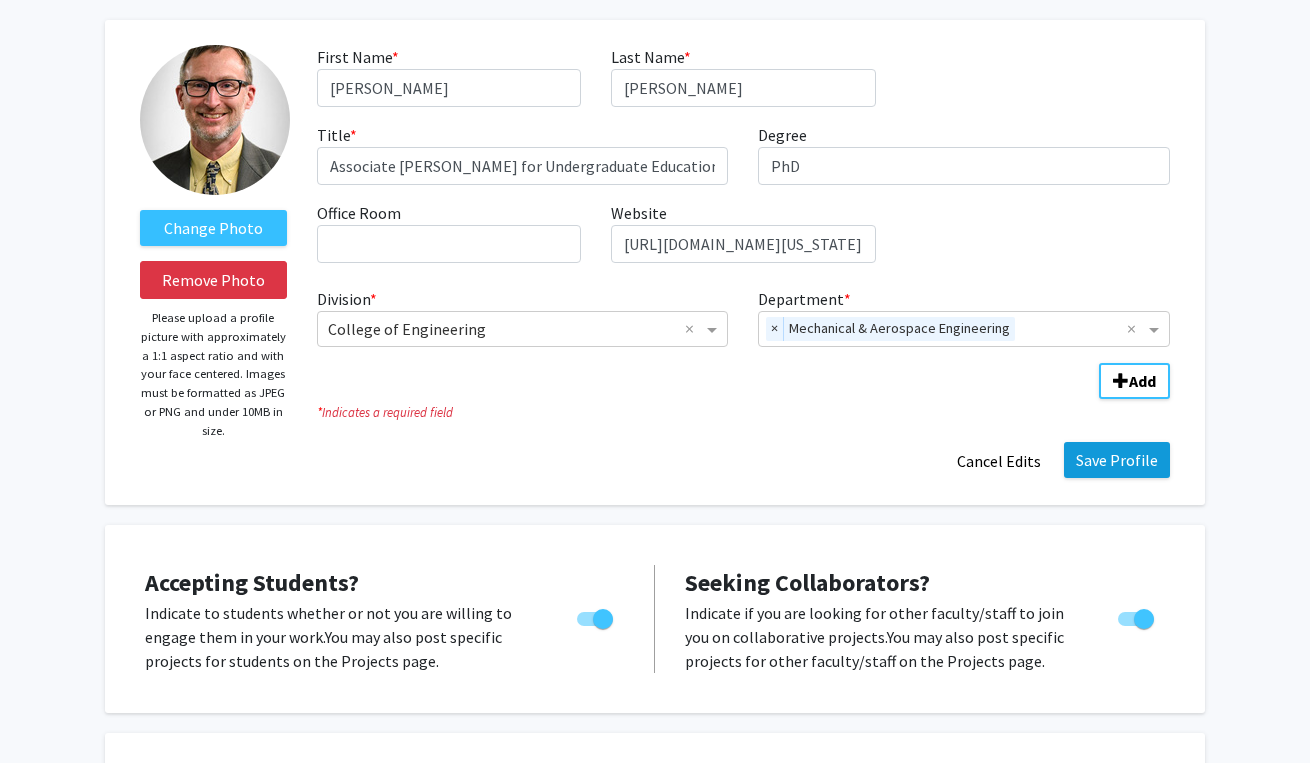 click on "Save Profile" 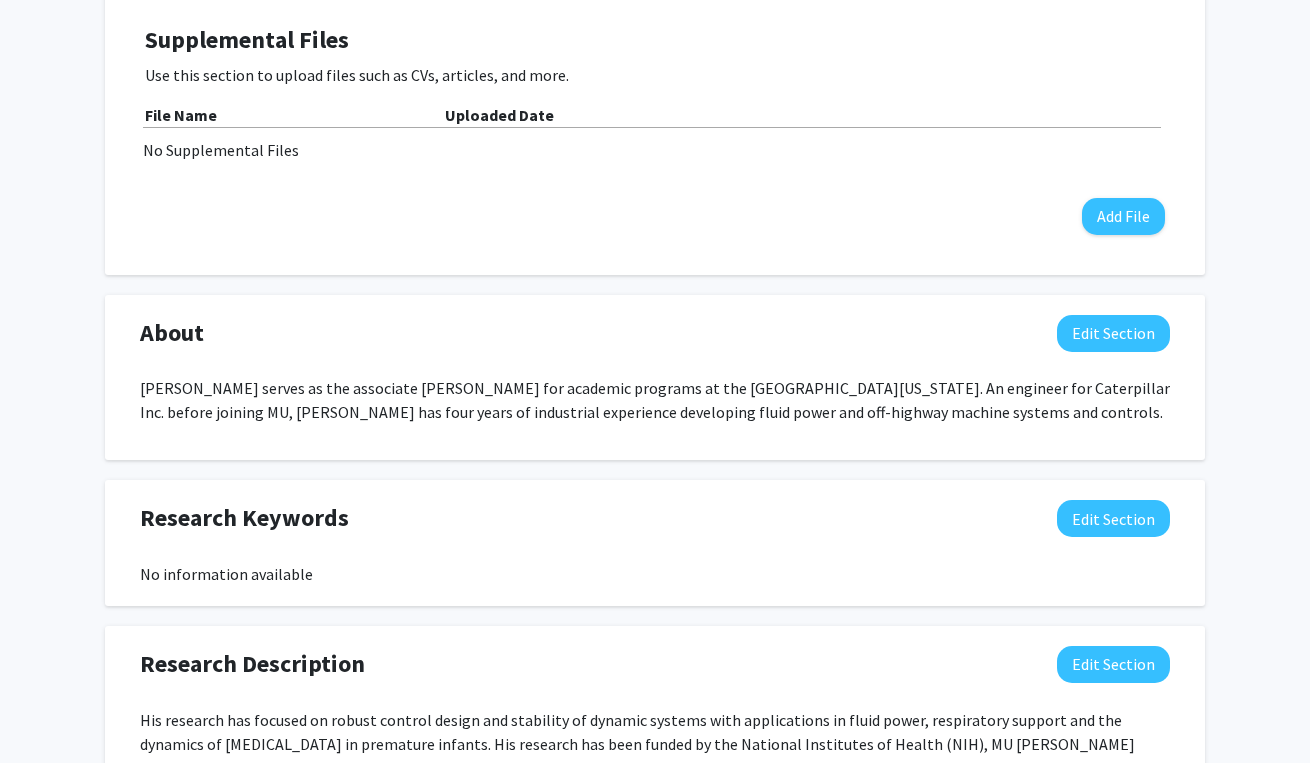 scroll, scrollTop: 695, scrollLeft: 0, axis: vertical 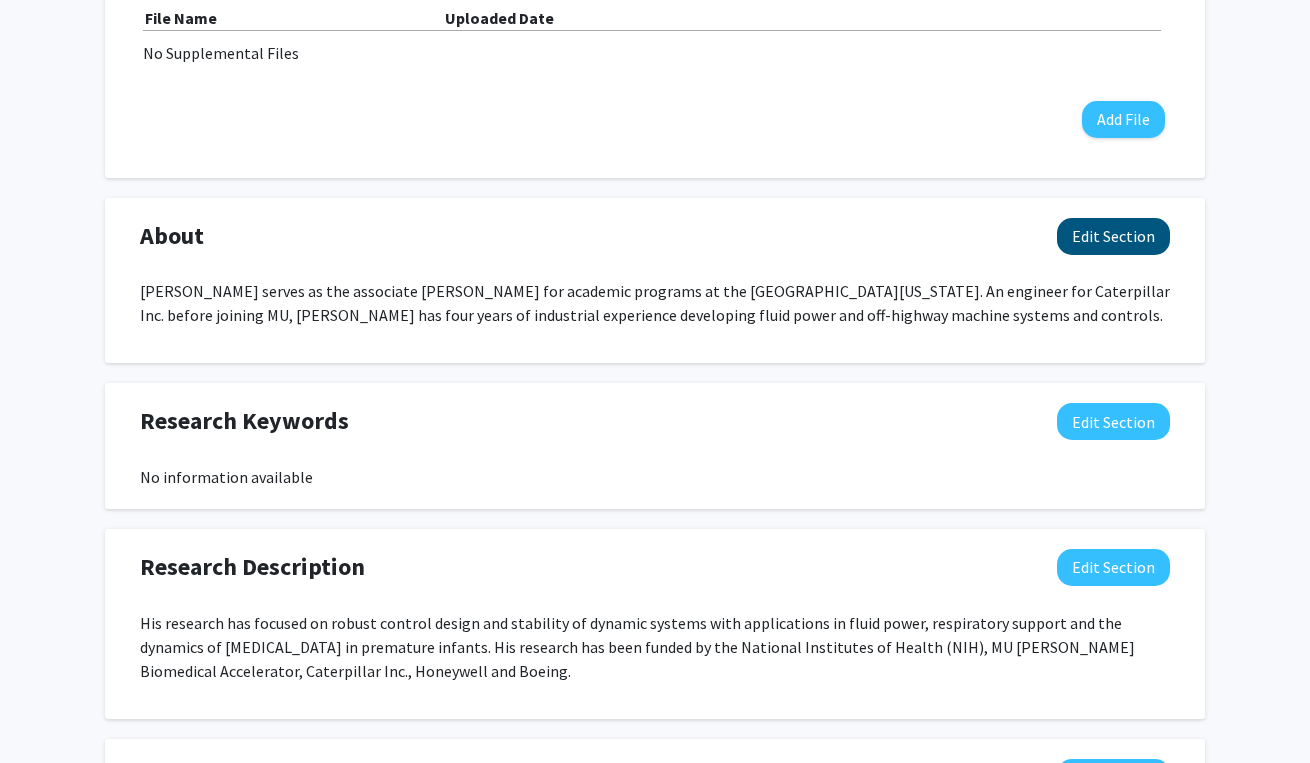 click on "Edit Section" 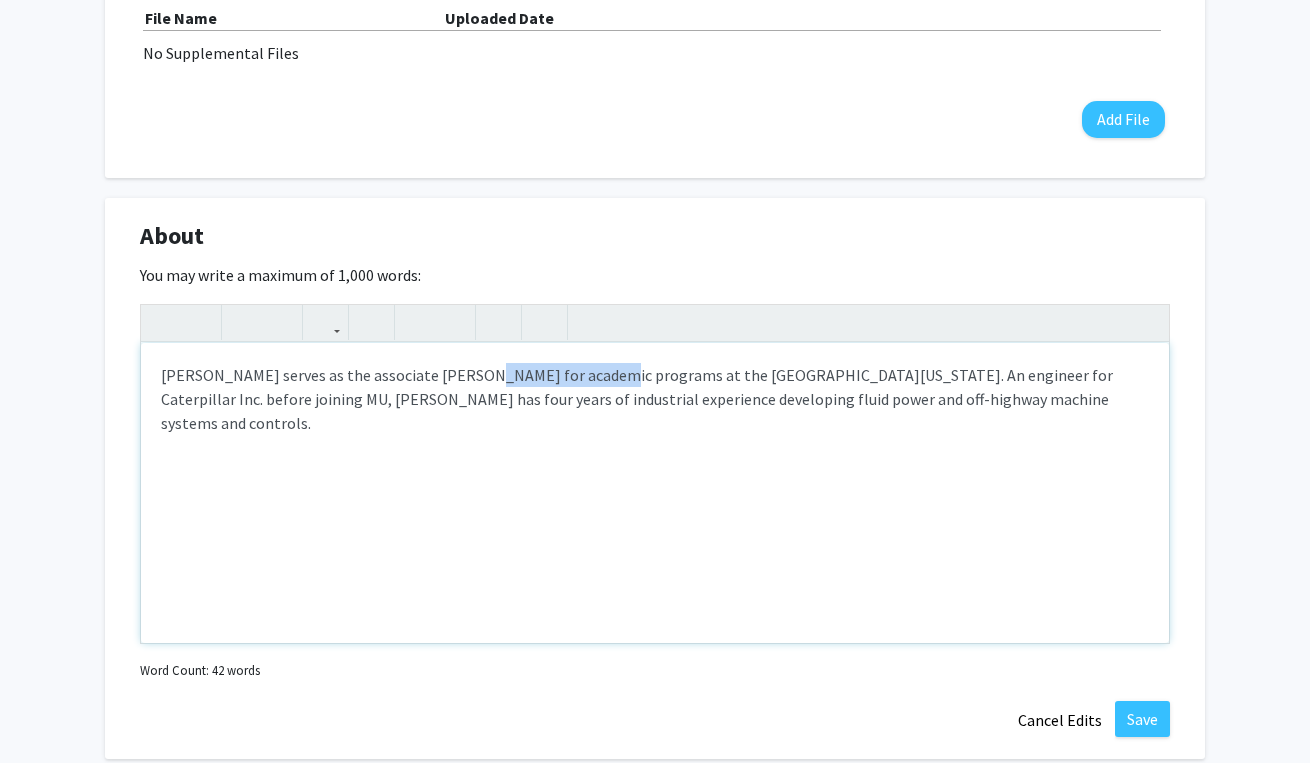drag, startPoint x: 454, startPoint y: 381, endPoint x: 586, endPoint y: 386, distance: 132.09467 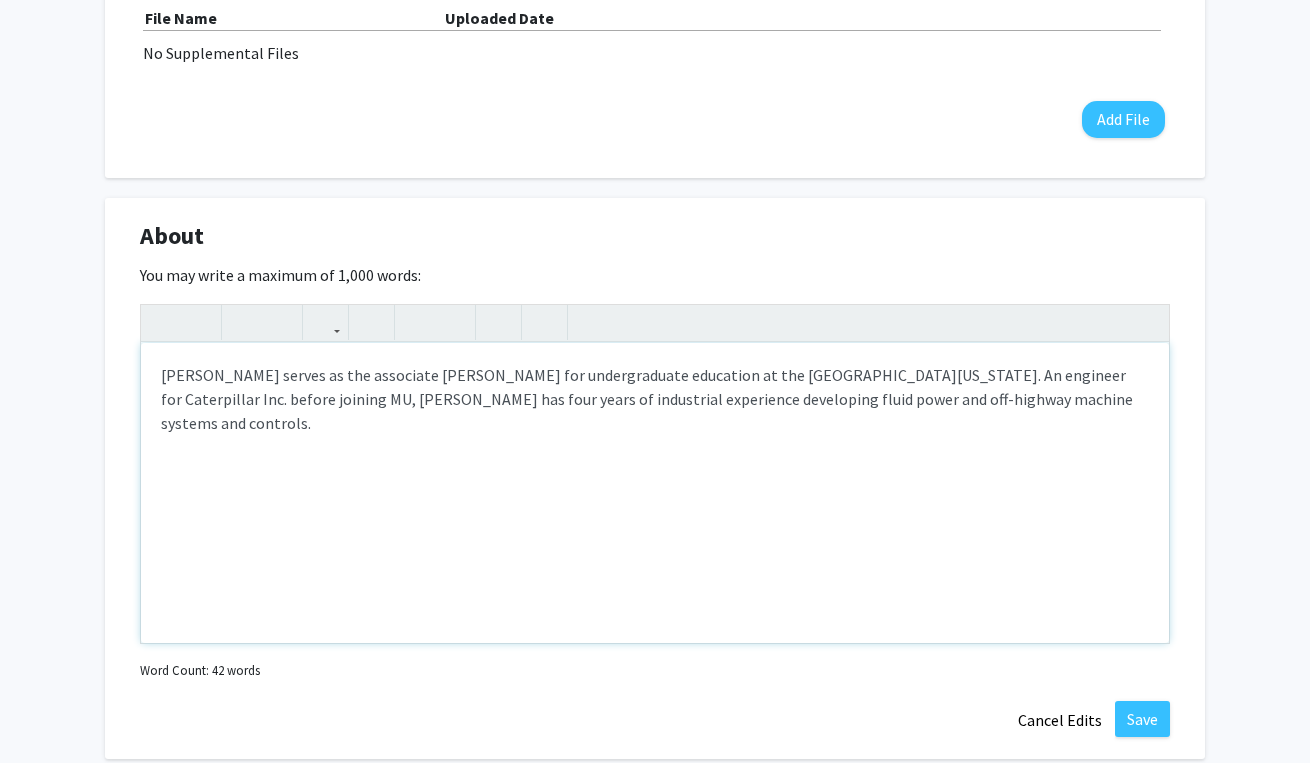 click on "Roger Fales serves as the associate dean for undergraduate education at the University of Missouri College of Engineering. An engineer for Caterpillar Inc. before joining MU, Fales has four years of industrial experience developing fluid power and off-highway machine systems and controls." at bounding box center [655, 493] 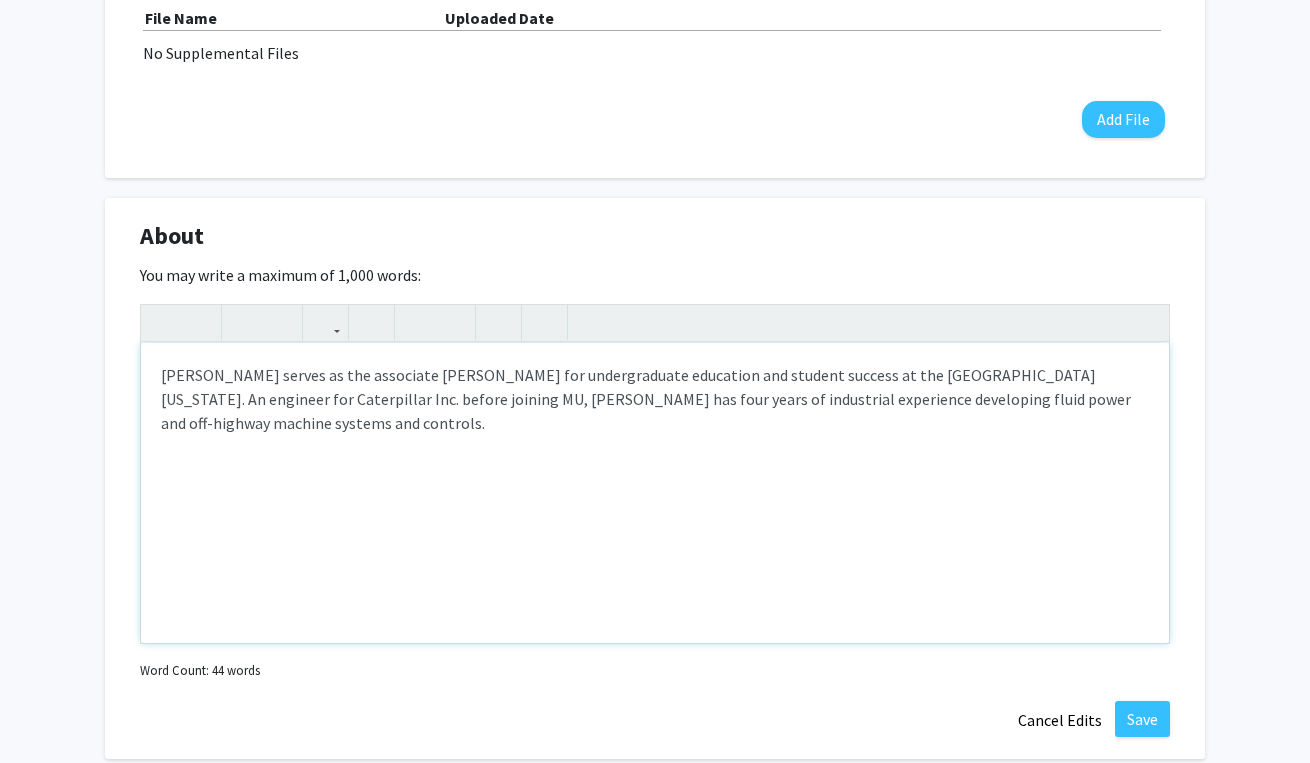 type on "<p>Roger Fales serves as the associate dean for undergraduate education and student success at the University of Missouri College of Engineering. An engineer for Caterpillar Inc. before joining MU, Fales has four years of industrial experience developing fluid power and off-highway machine systems and controls.</p>" 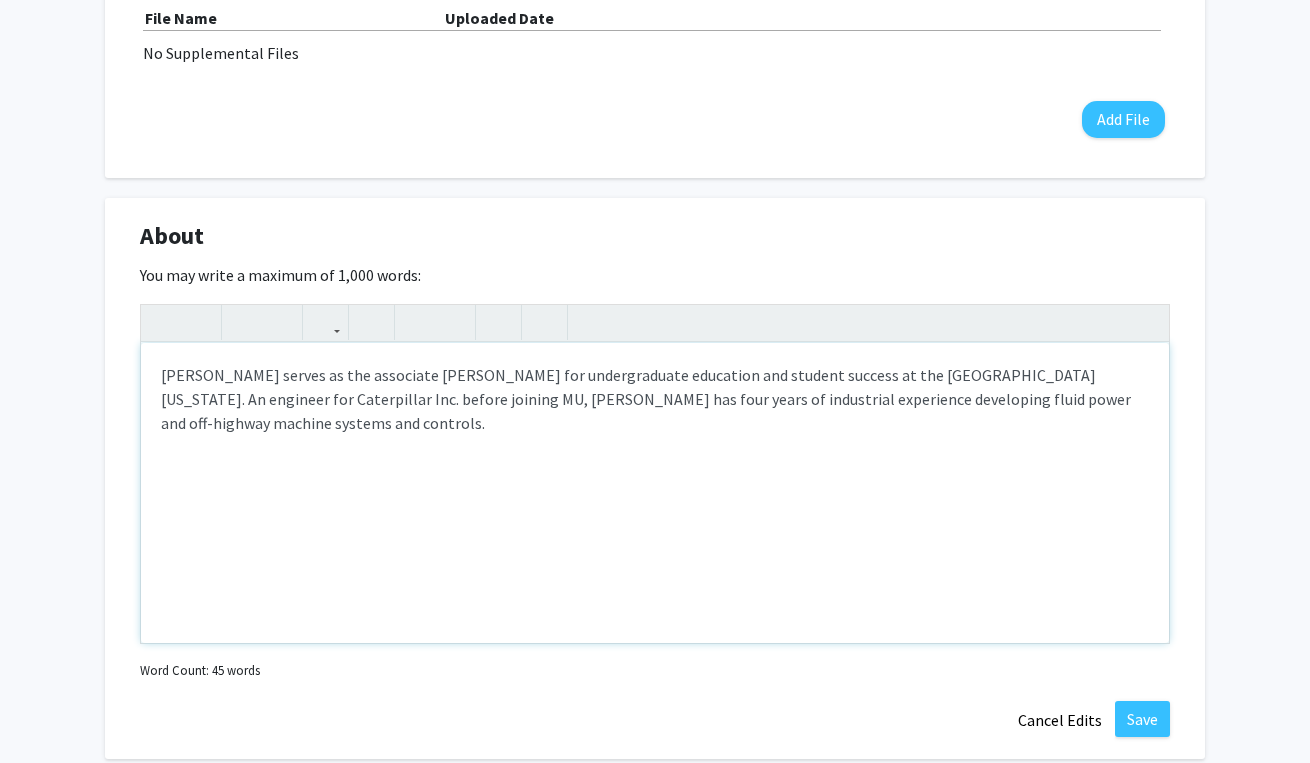 click on "Roger Fales serves as the associate dean for undergraduate education and student success at the University of Missouri College of Engineering. An engineer for Caterpillar Inc. before joining MU, Fales has four years of industrial experience developing fluid power and off-highway machine systems and controls." at bounding box center (655, 493) 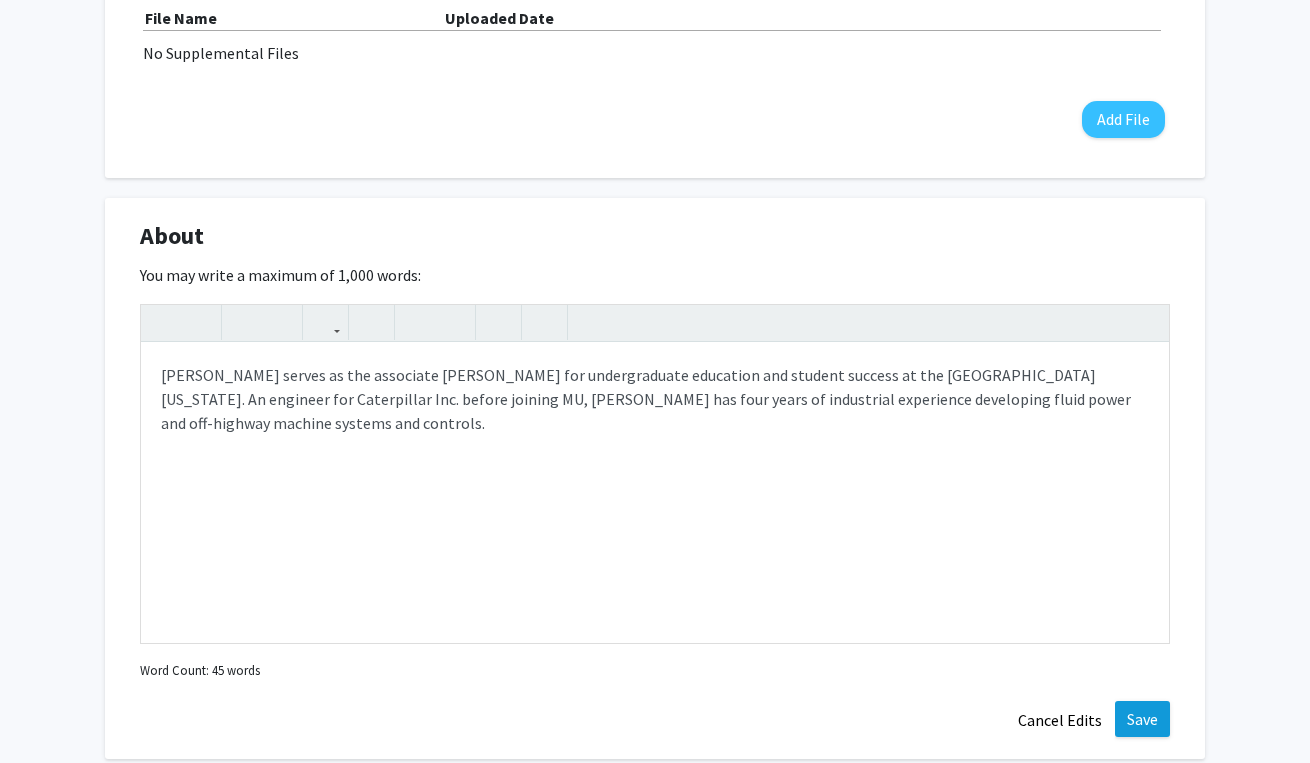 click on "Save" 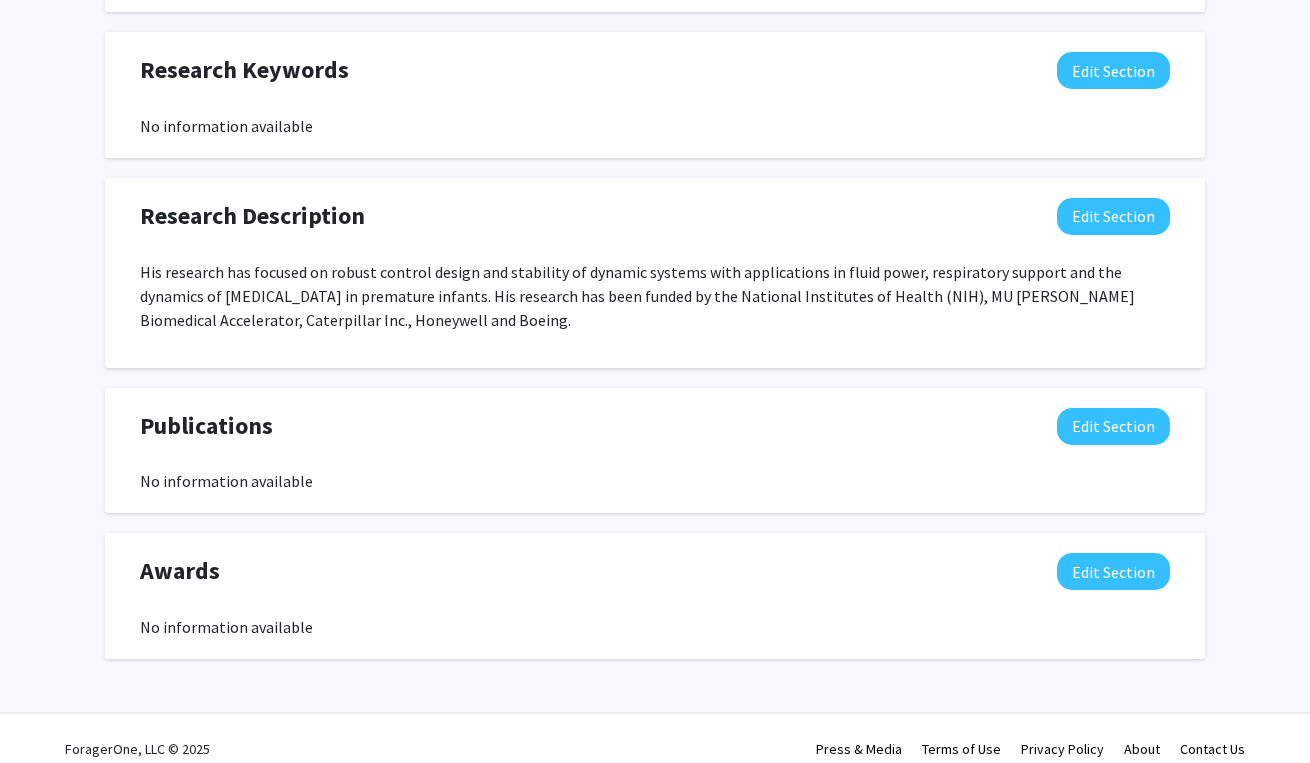 scroll, scrollTop: 1069, scrollLeft: 0, axis: vertical 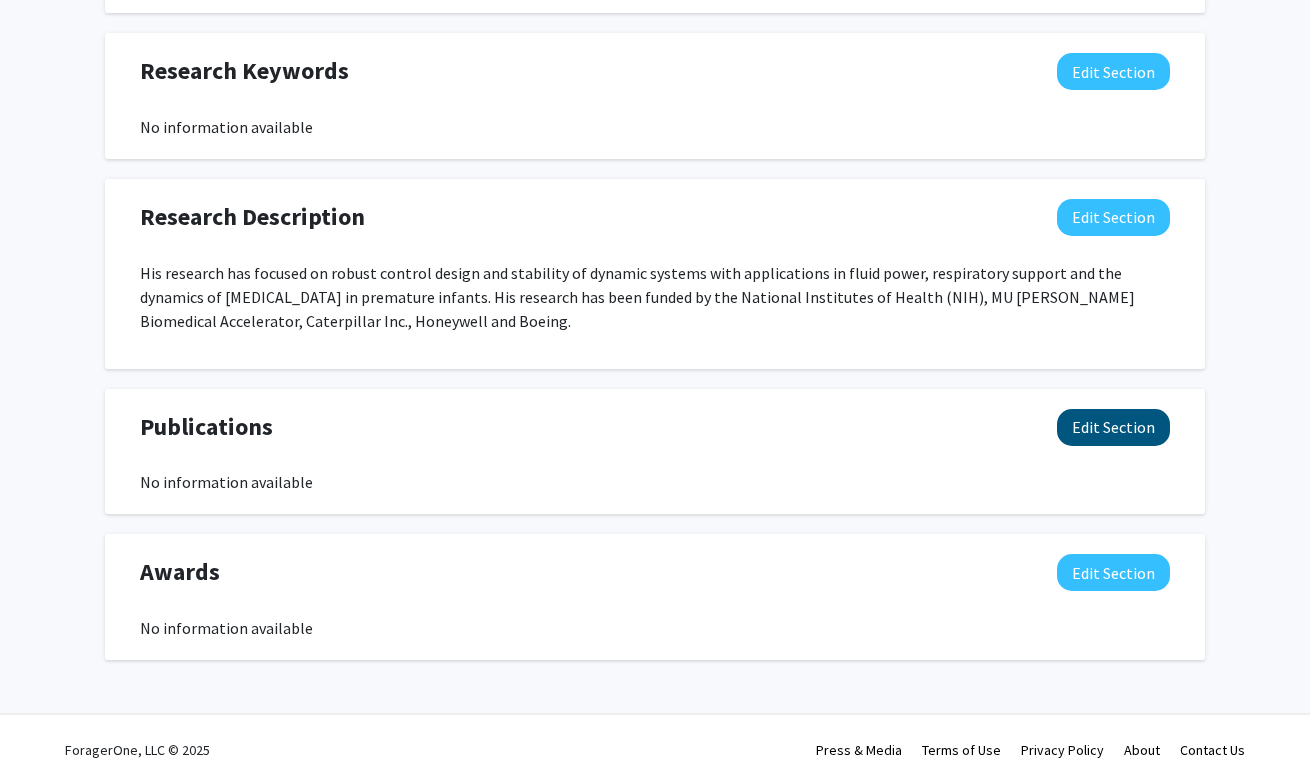 click on "Edit Section" 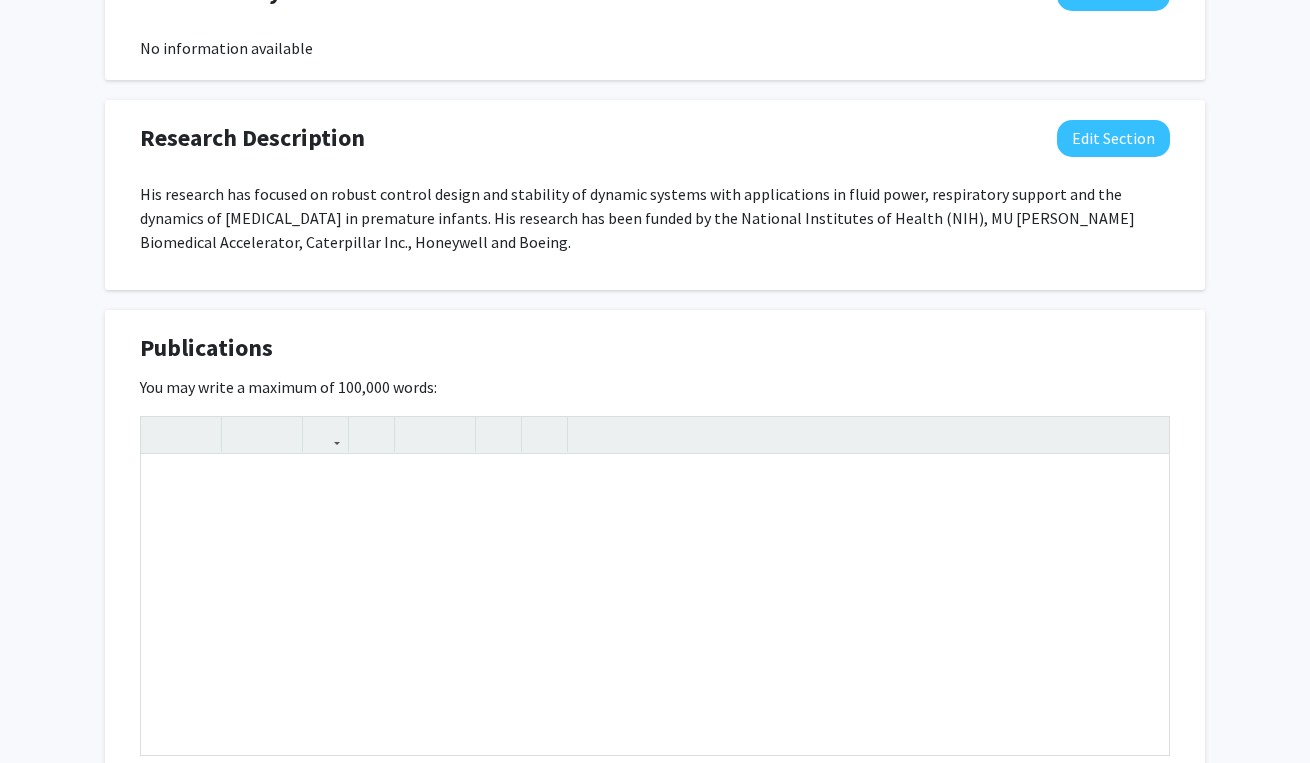 scroll, scrollTop: 1179, scrollLeft: 0, axis: vertical 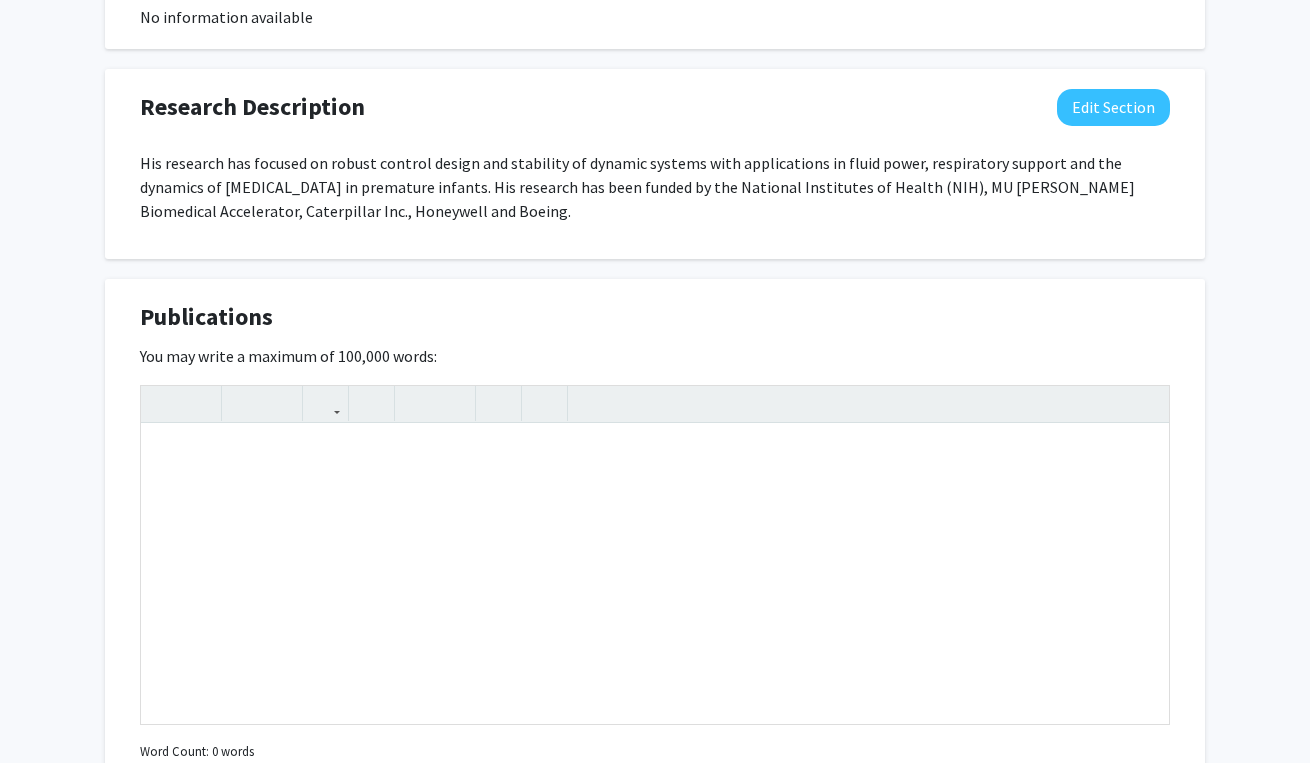 click on "Publications  Edit Section" 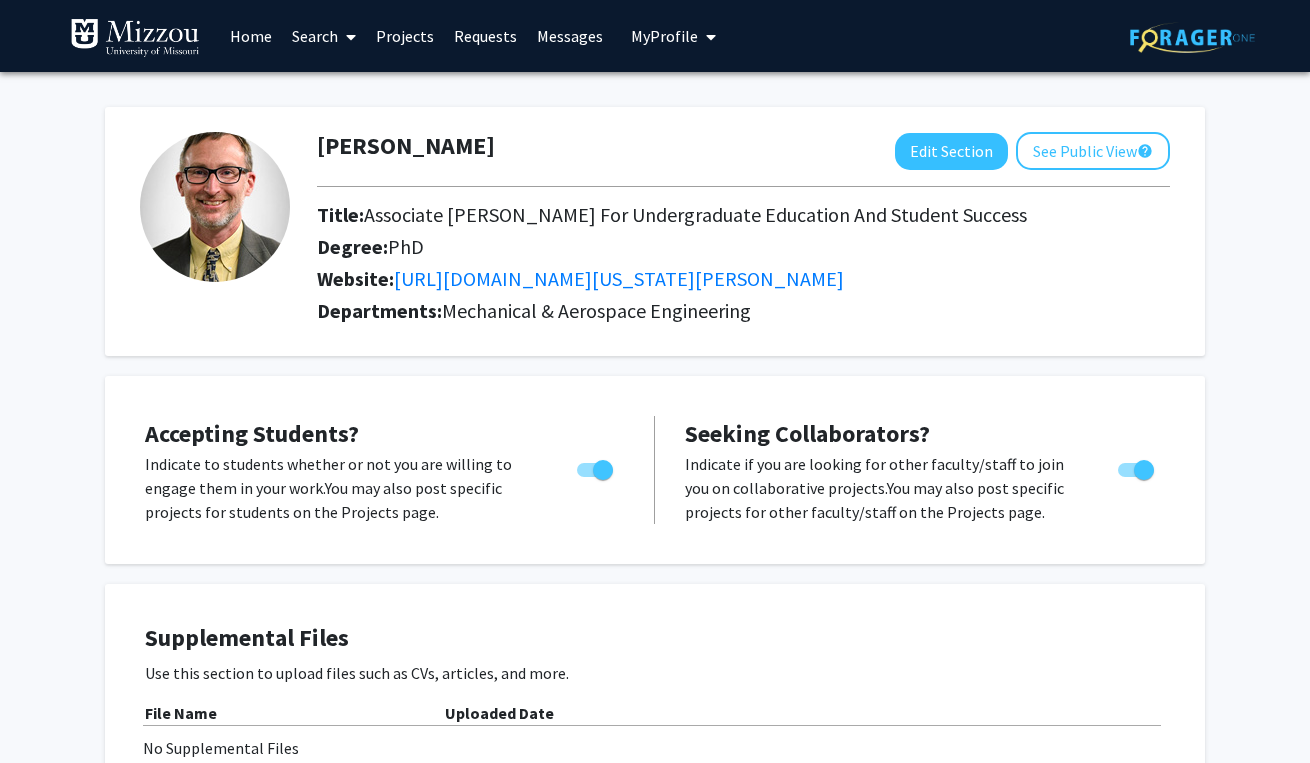 scroll, scrollTop: 0, scrollLeft: 0, axis: both 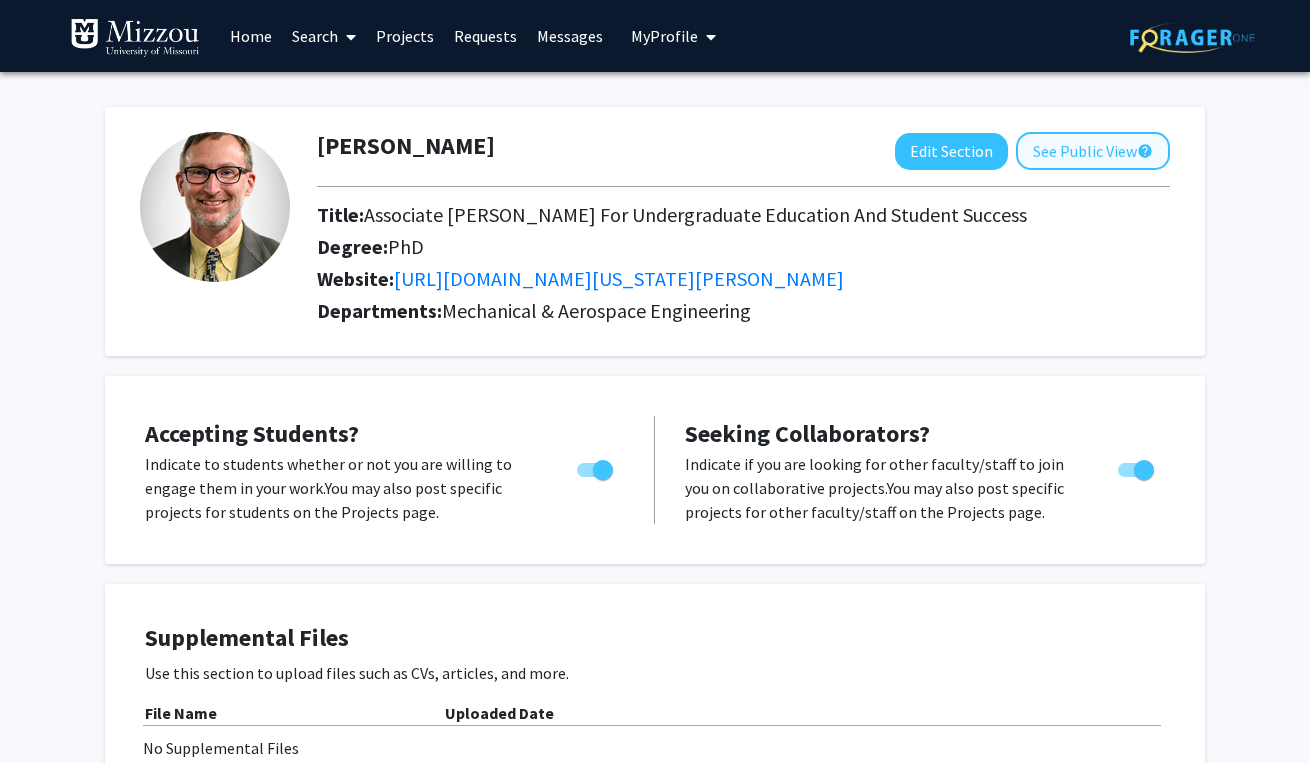 click on "See Public View  help" 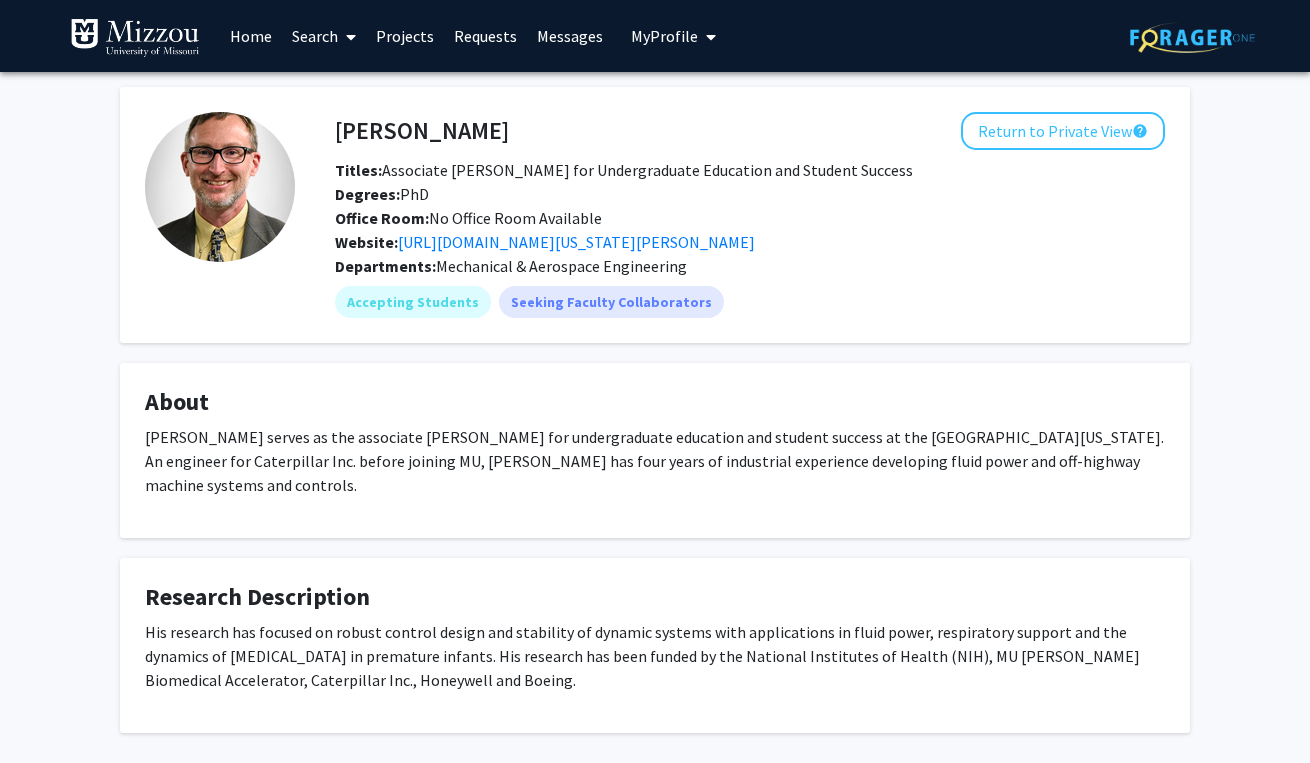 scroll, scrollTop: 0, scrollLeft: 0, axis: both 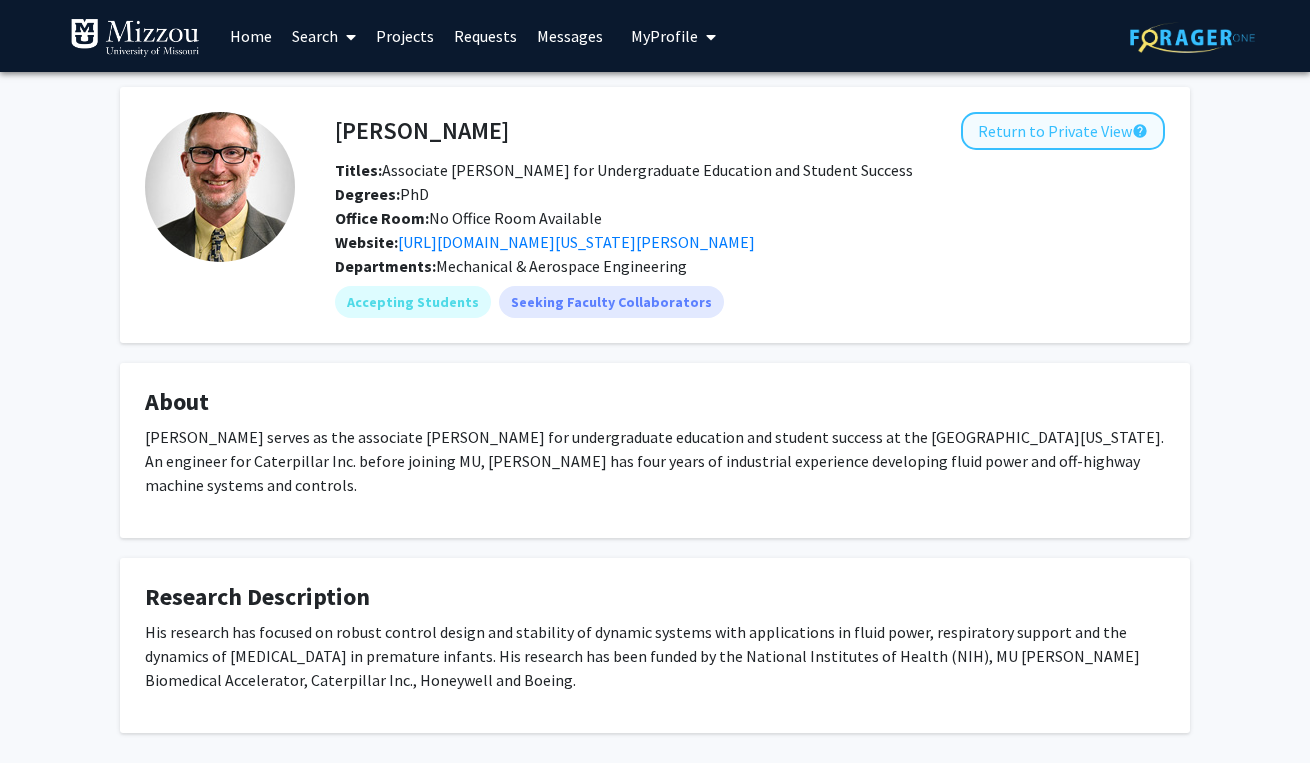 click on "Return to Private View  help" 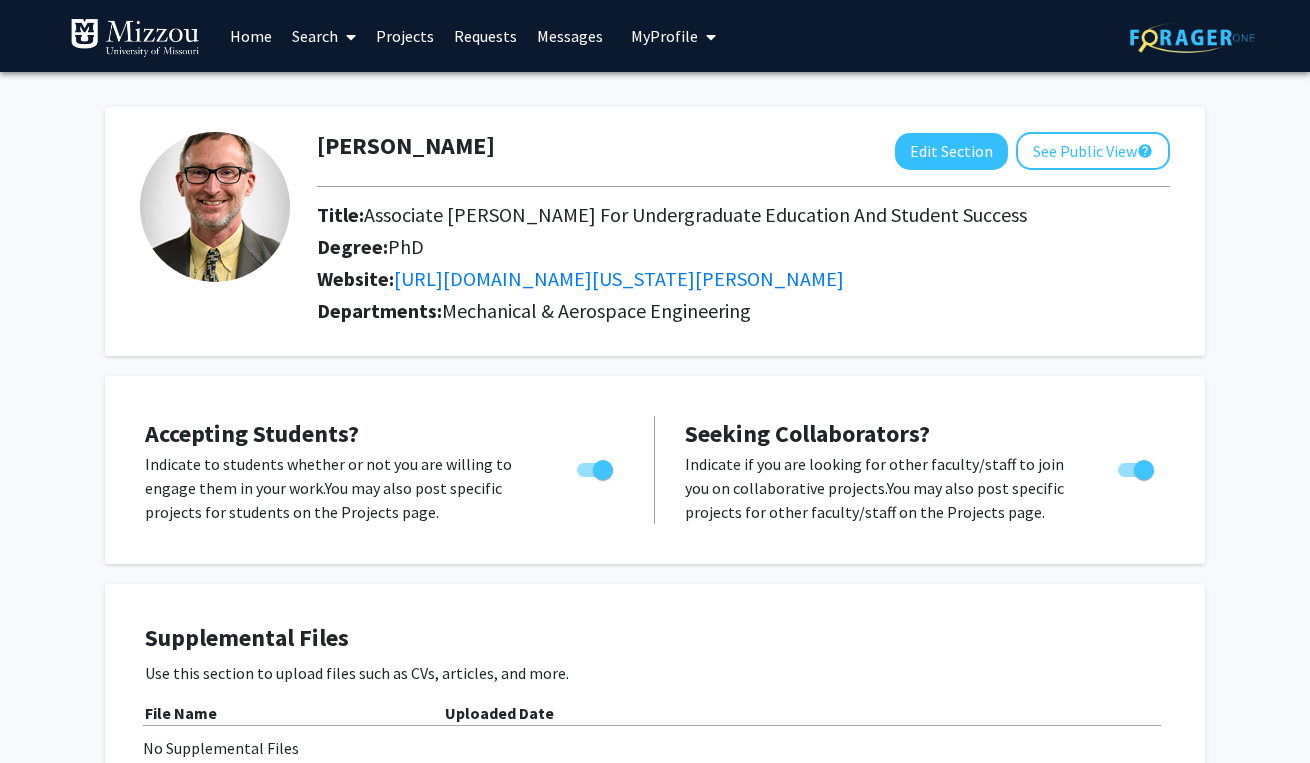 scroll, scrollTop: 12, scrollLeft: 0, axis: vertical 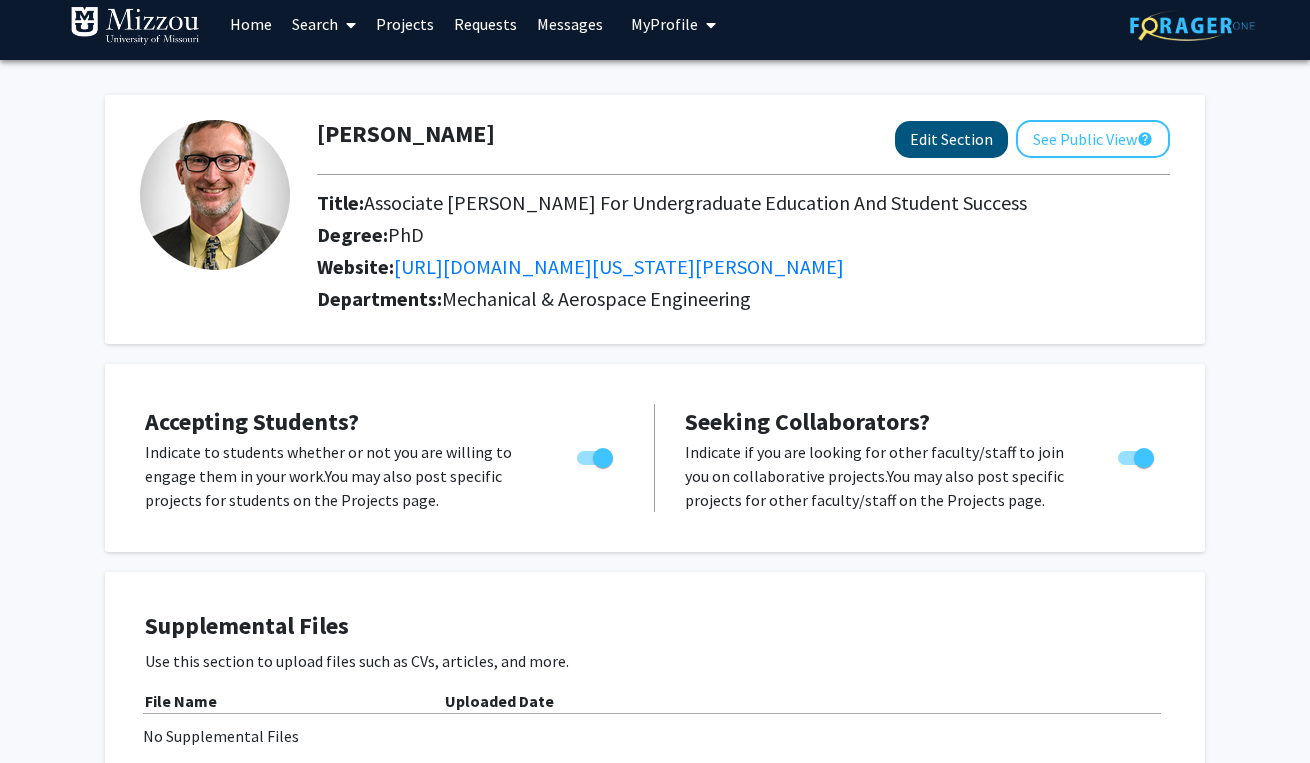 click on "Edit Section" 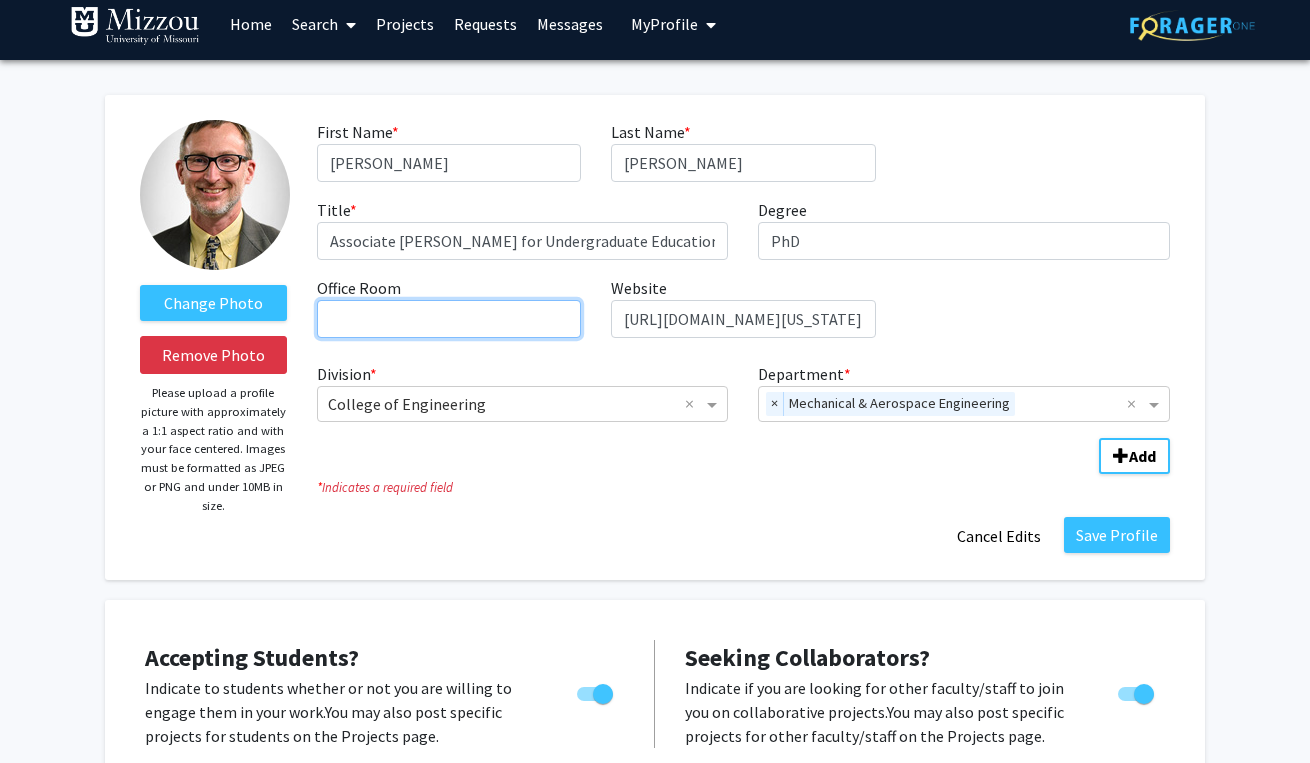 click on "Office Room  required" at bounding box center (449, 319) 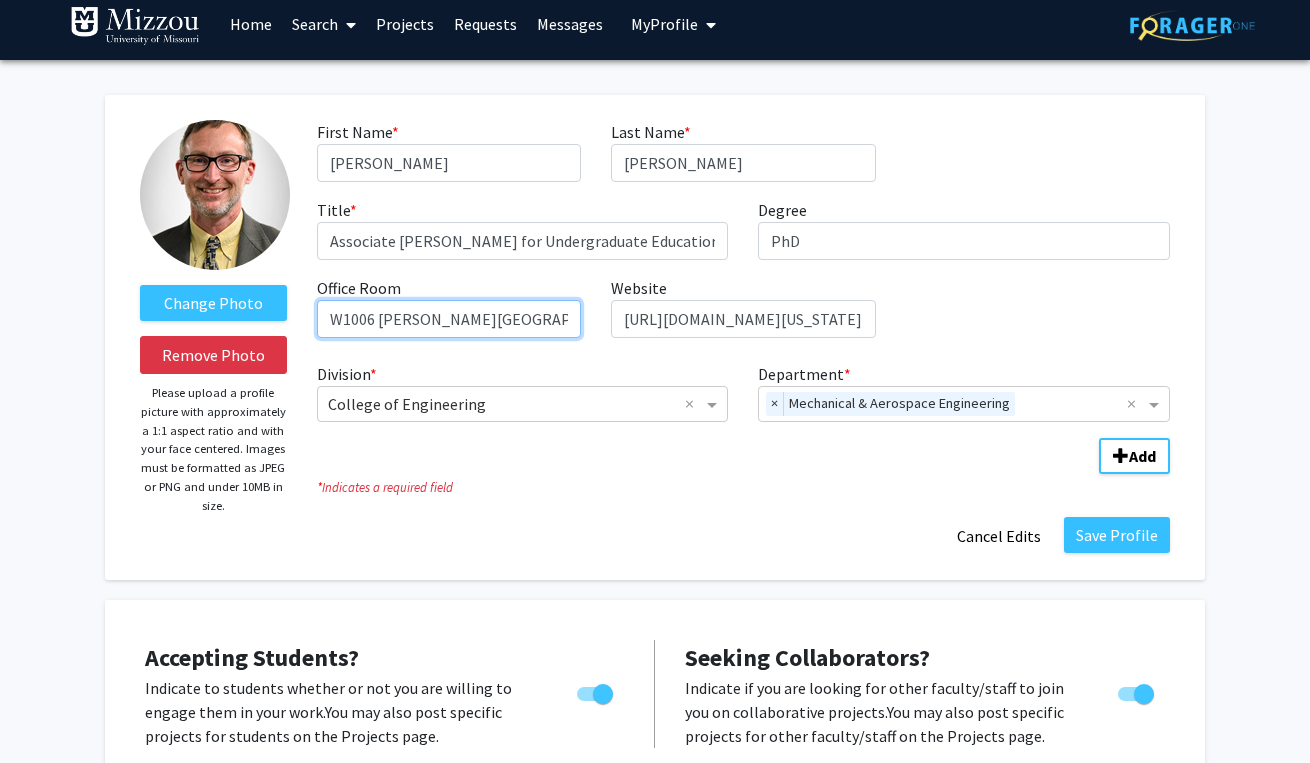 type on "W1006 Lafferre Hall" 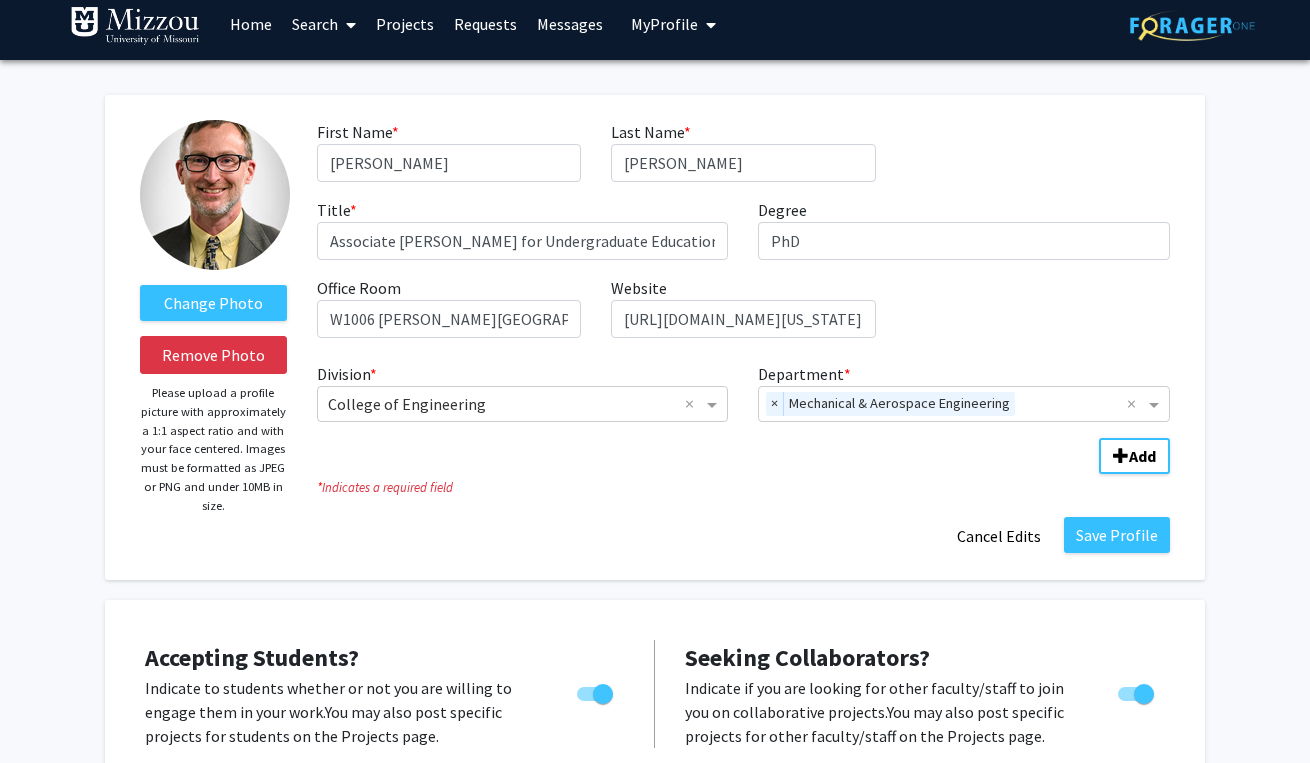 click on "Save Profile   Cancel Edits" 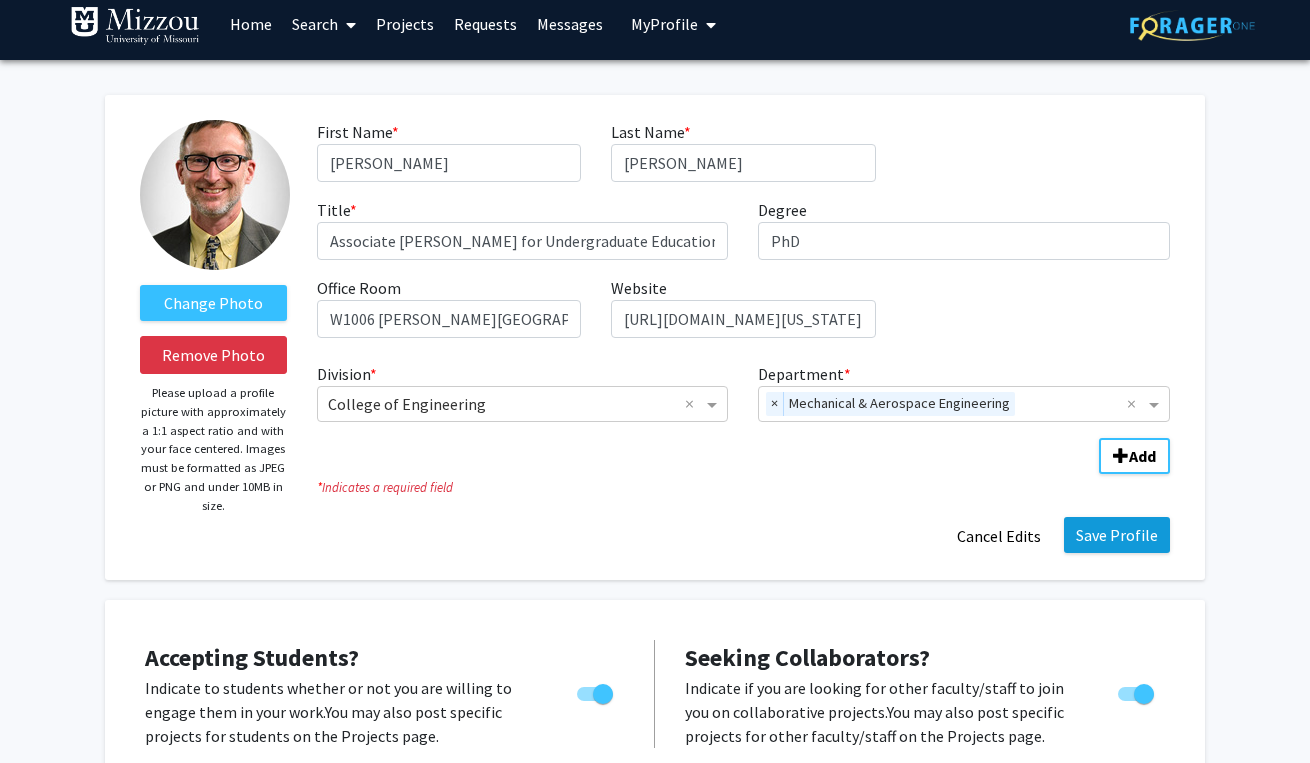 click on "Save Profile" 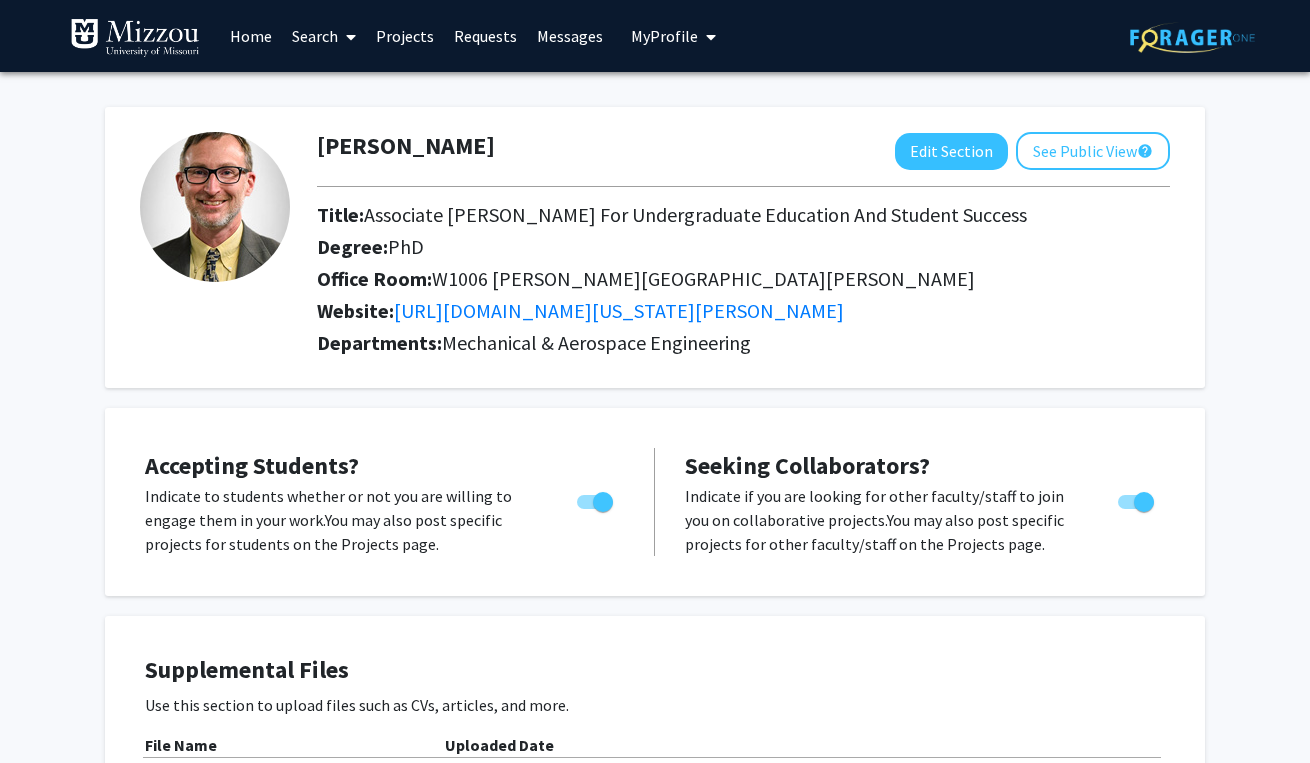scroll, scrollTop: 0, scrollLeft: 0, axis: both 